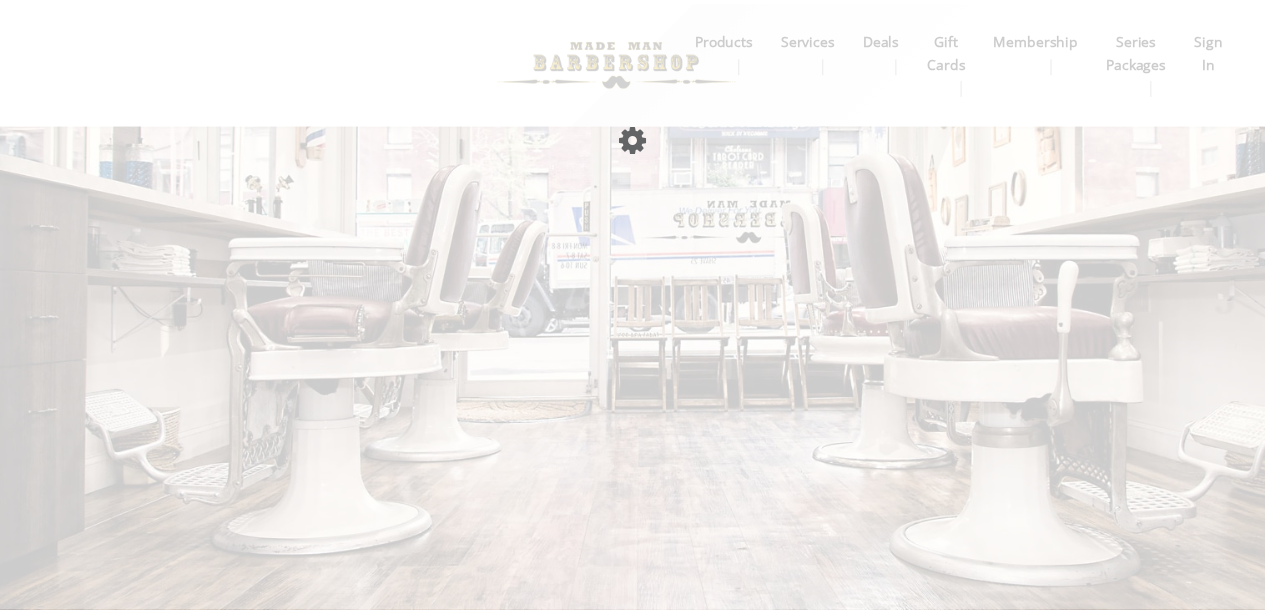 scroll, scrollTop: 0, scrollLeft: 0, axis: both 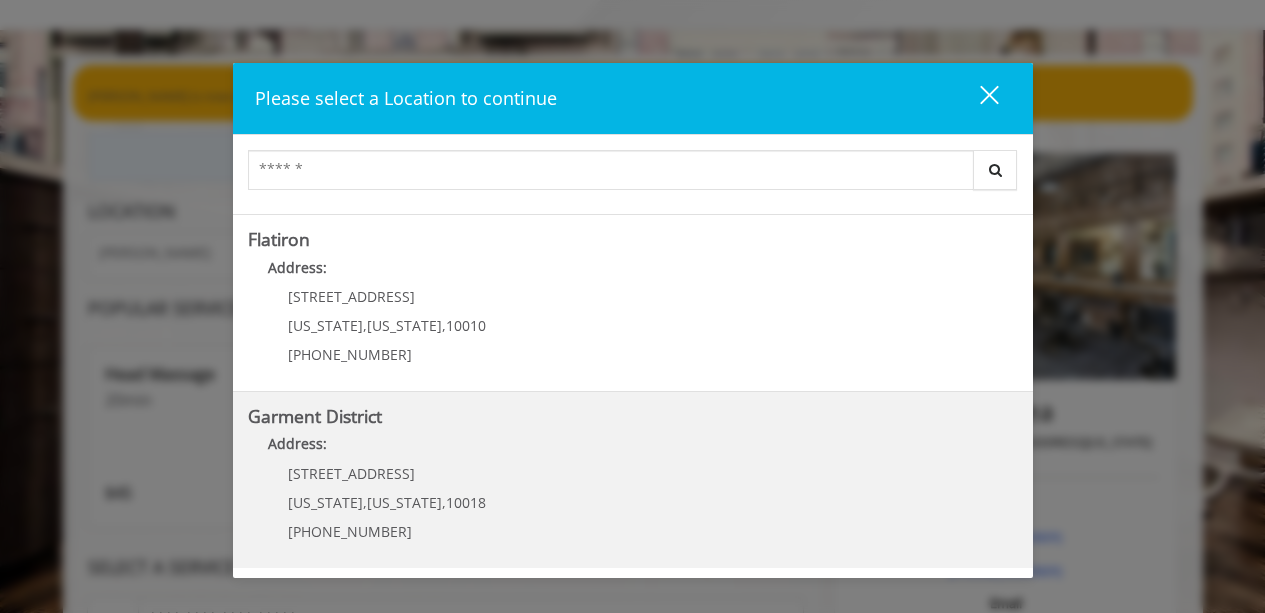 click on "Address:" at bounding box center (633, 449) 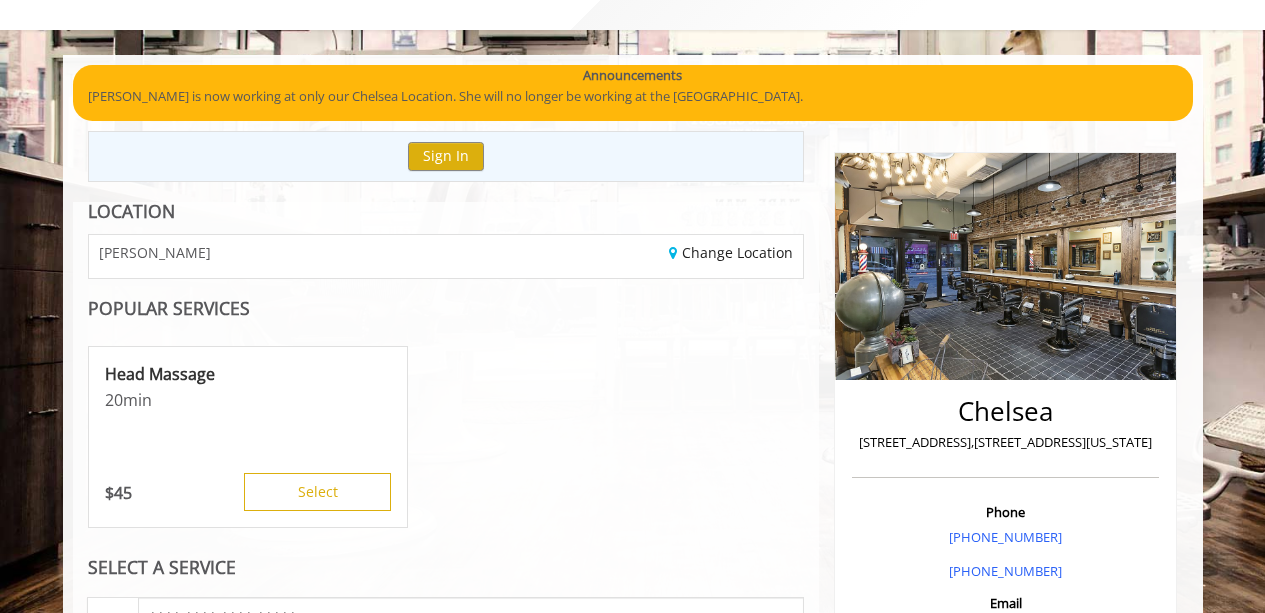scroll, scrollTop: 199, scrollLeft: 0, axis: vertical 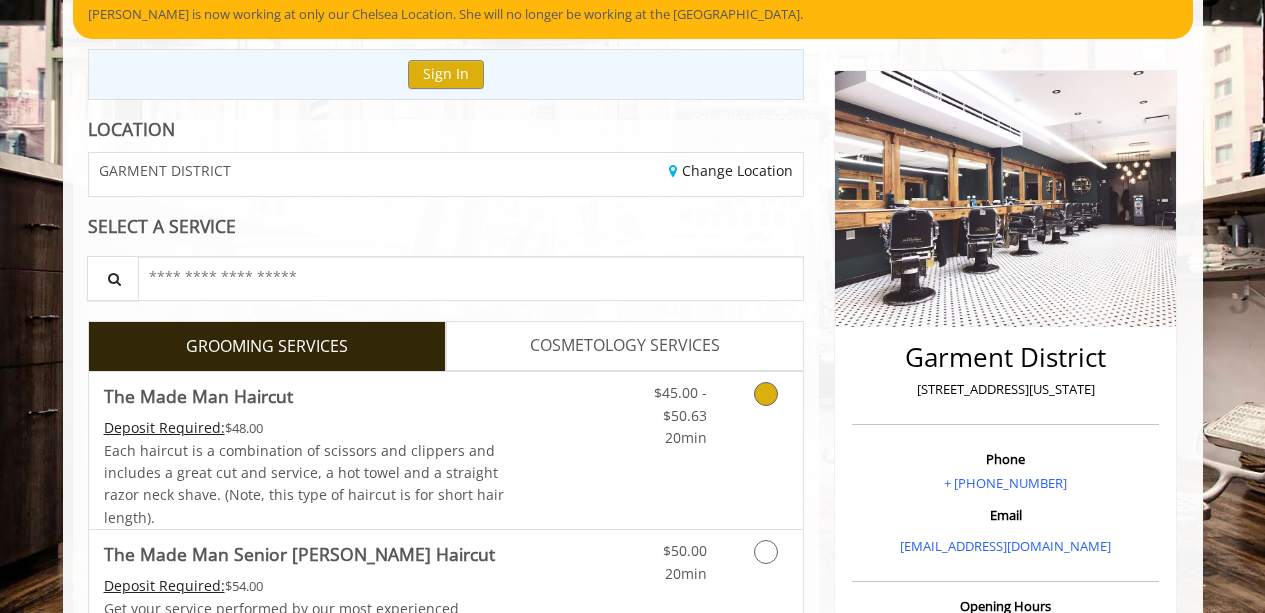 click at bounding box center [766, 394] 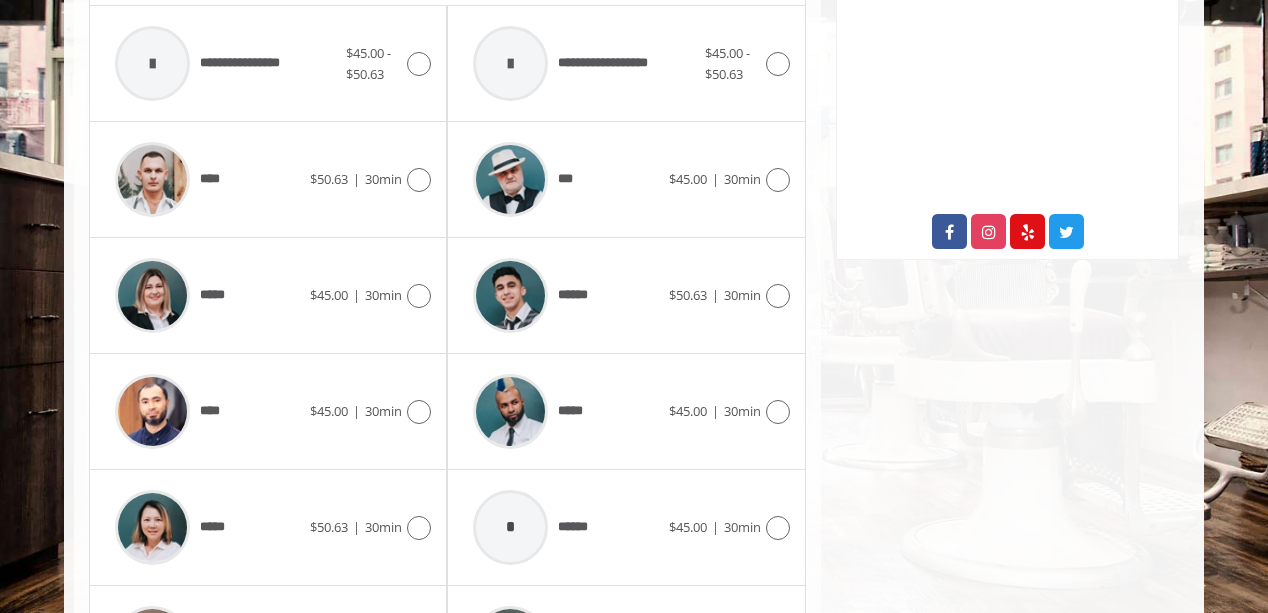 scroll, scrollTop: 982, scrollLeft: 0, axis: vertical 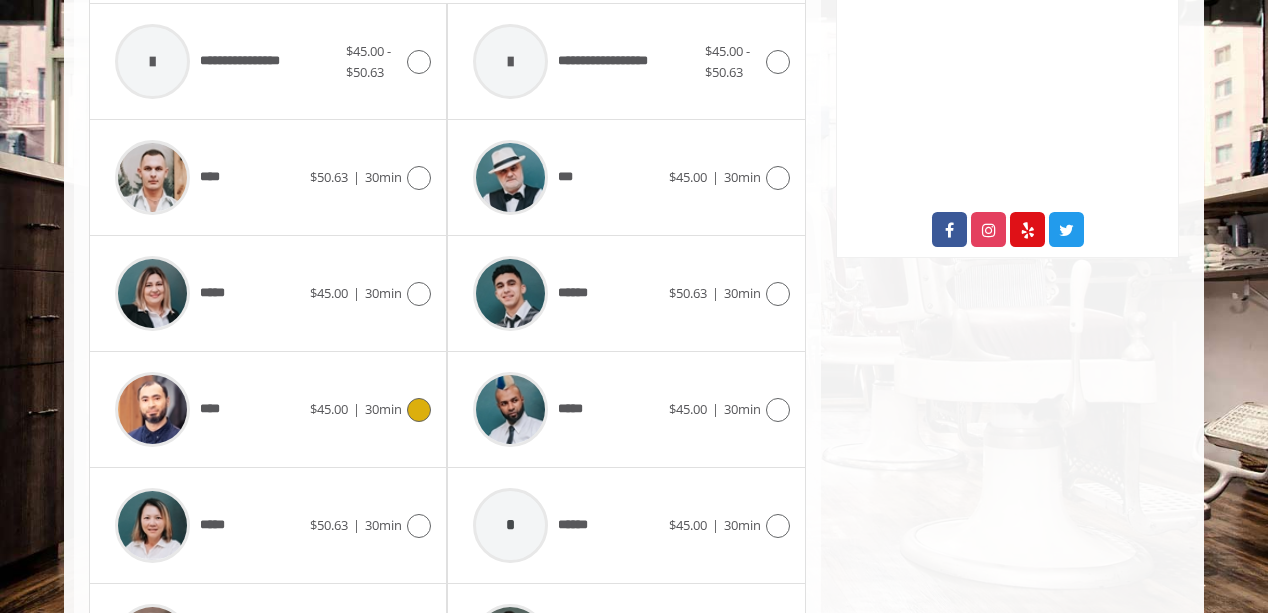 click on "****" at bounding box center [207, 409] 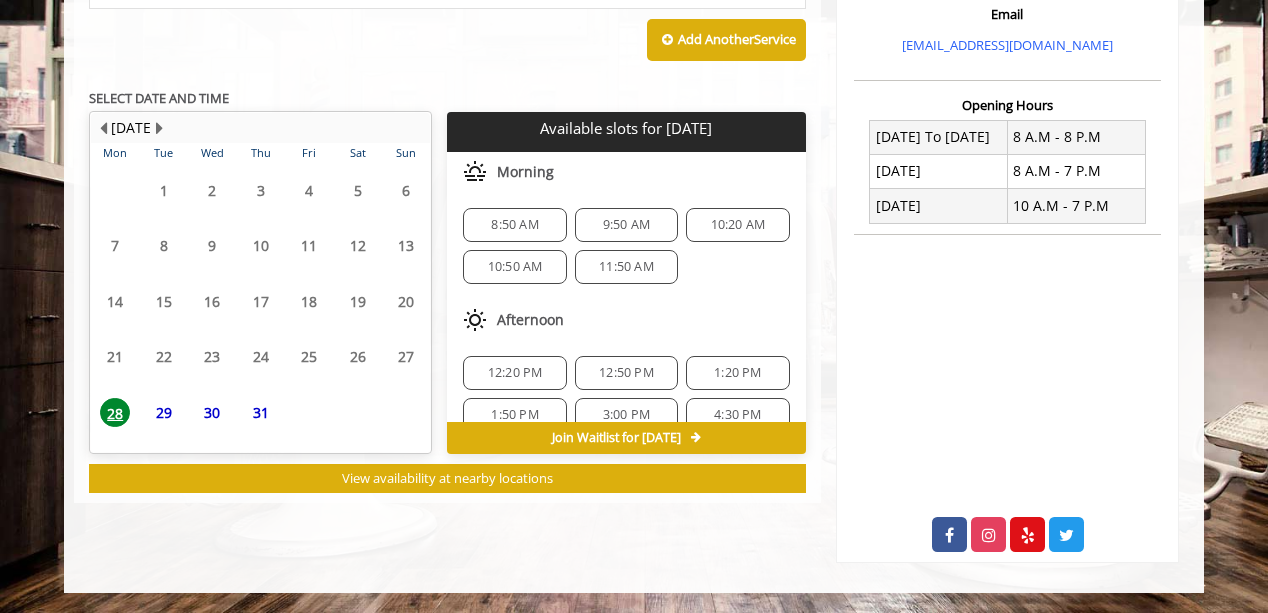 scroll, scrollTop: 799, scrollLeft: 0, axis: vertical 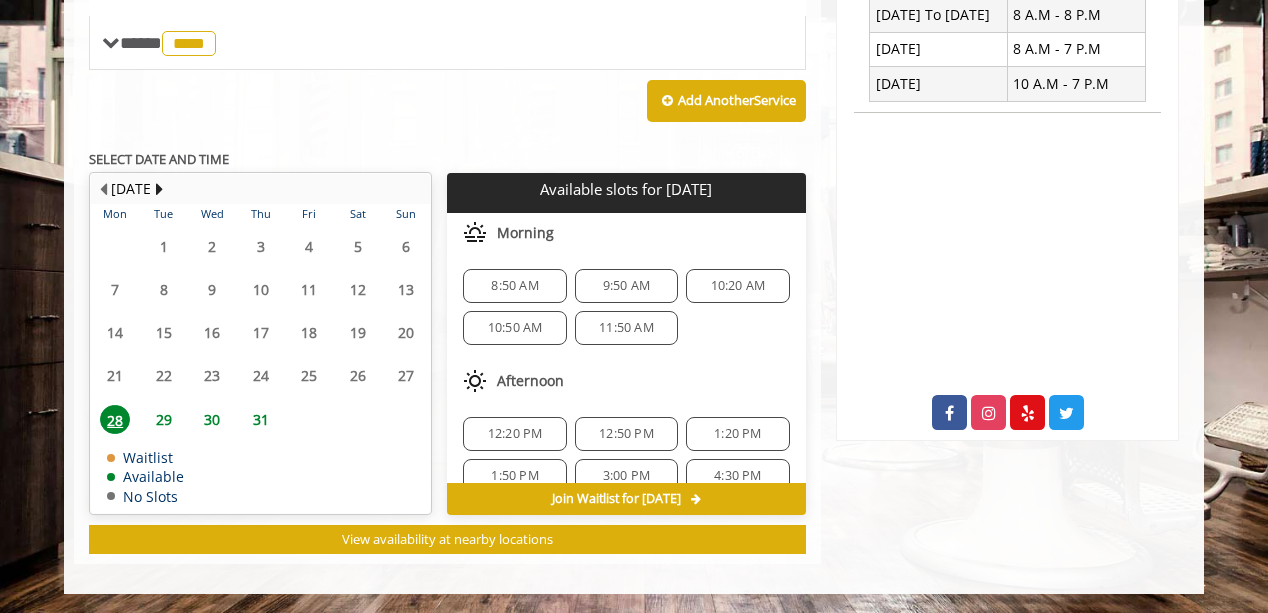 click on "29" 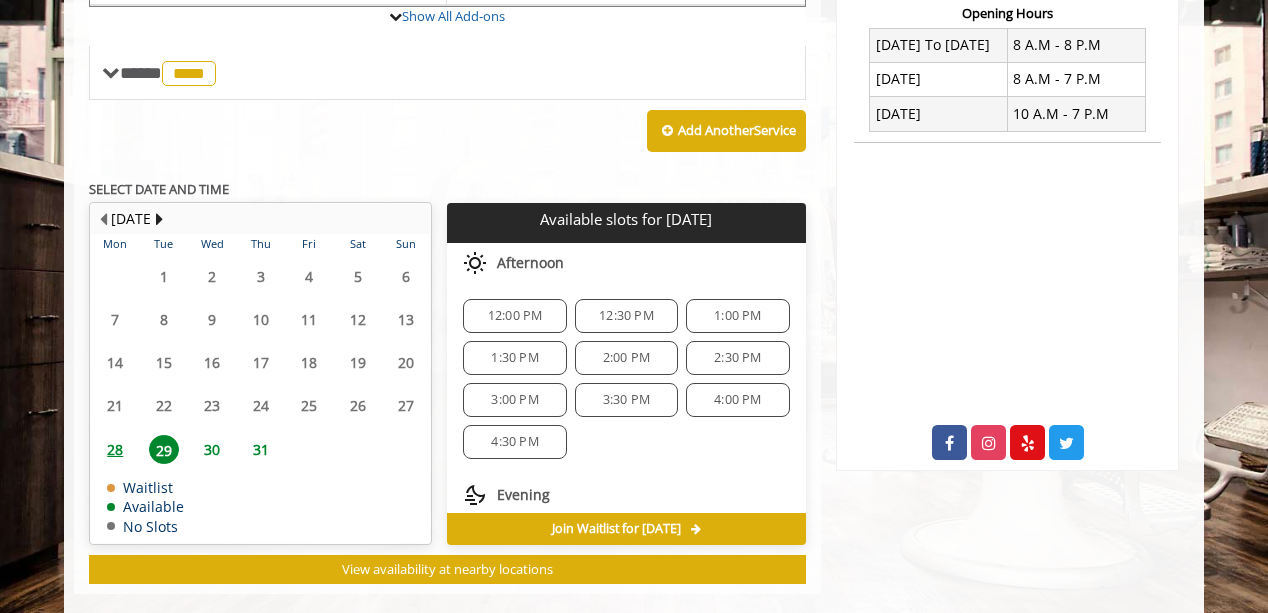 scroll, scrollTop: 799, scrollLeft: 0, axis: vertical 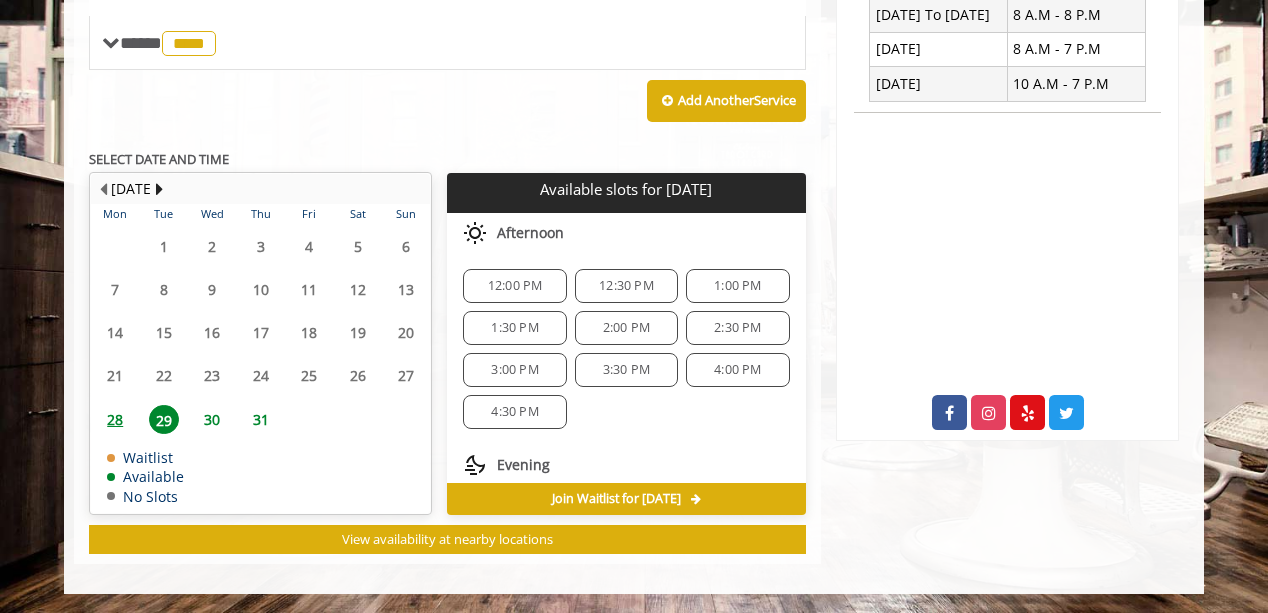 click on "4:30 PM" 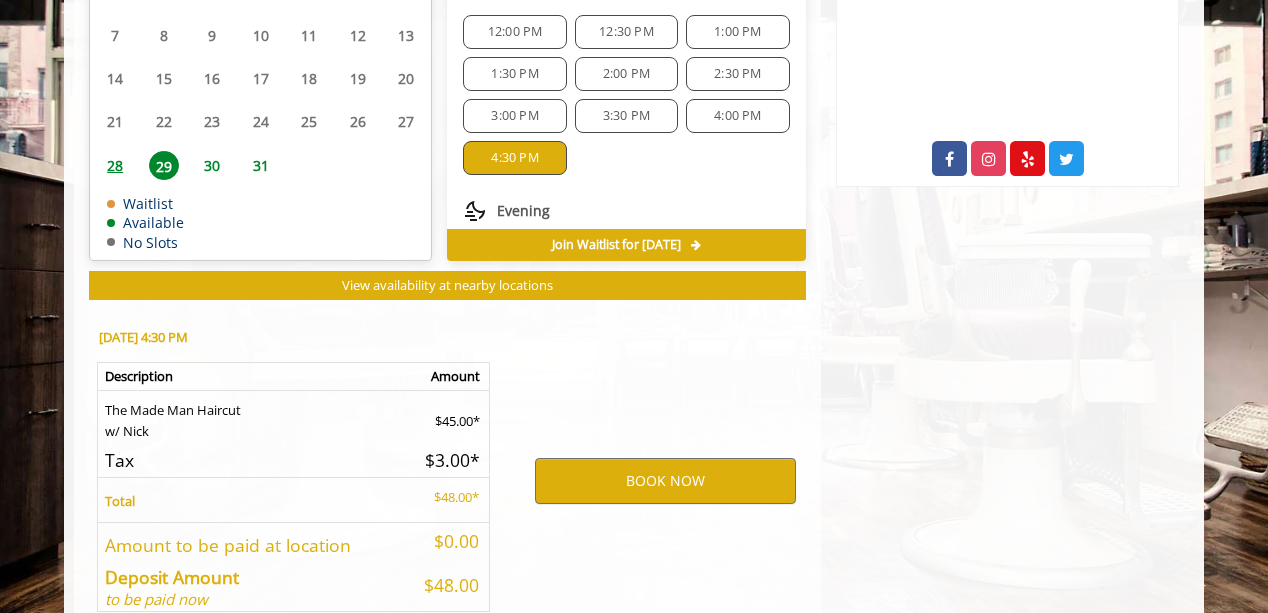 scroll, scrollTop: 1160, scrollLeft: 0, axis: vertical 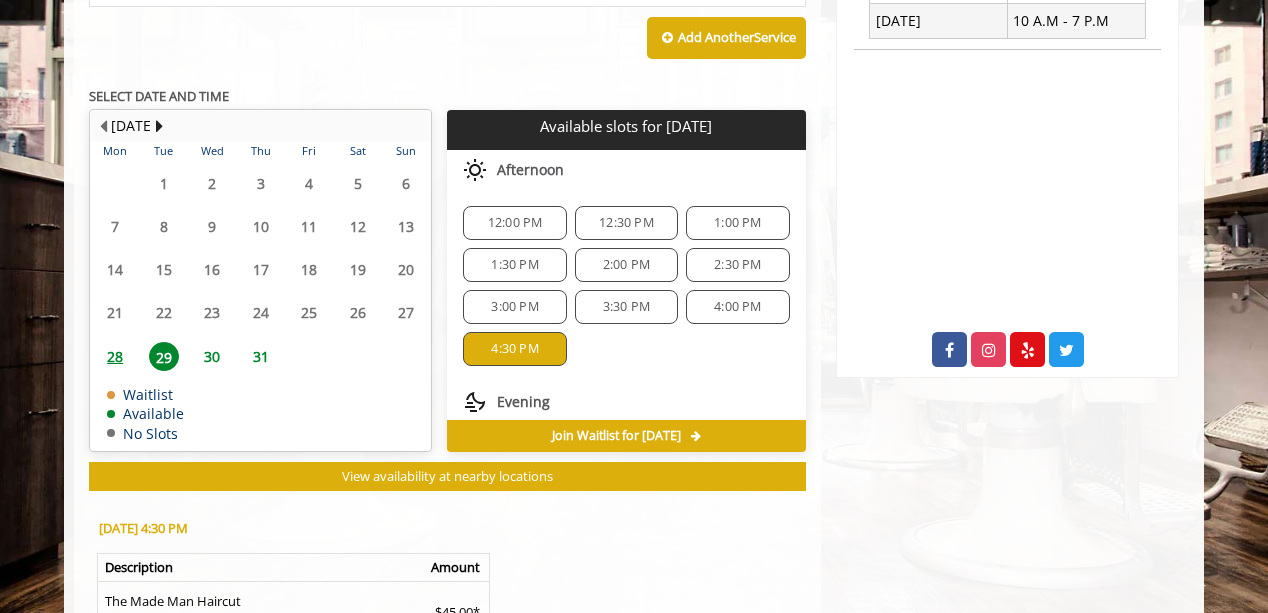 click on "29" 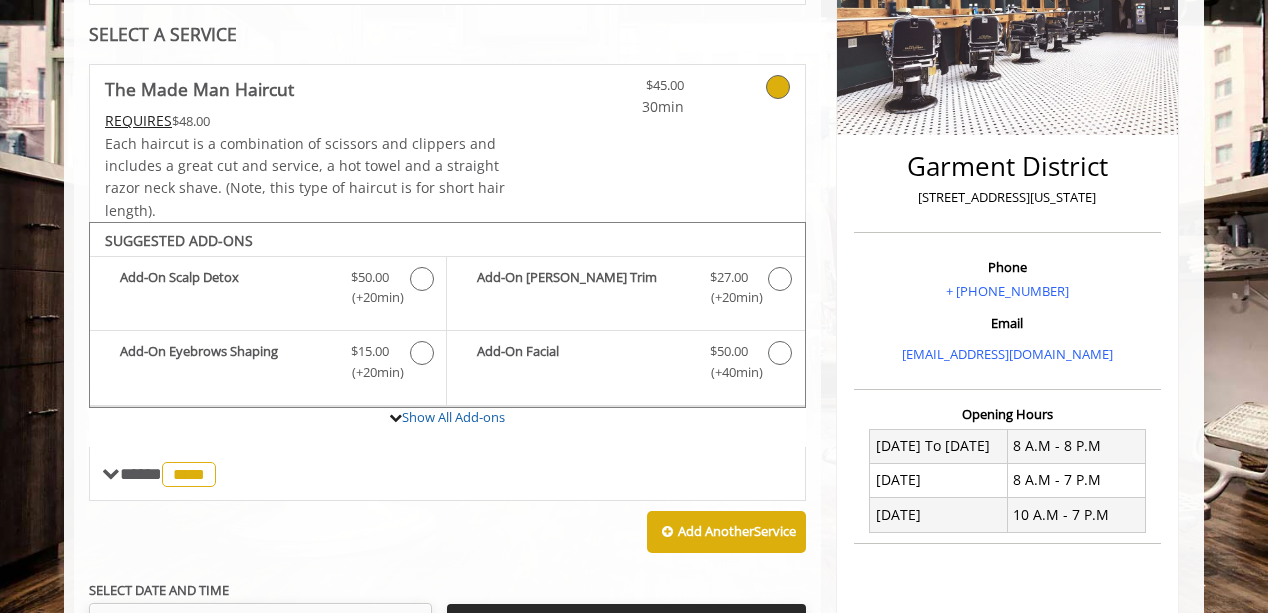 scroll, scrollTop: 367, scrollLeft: 0, axis: vertical 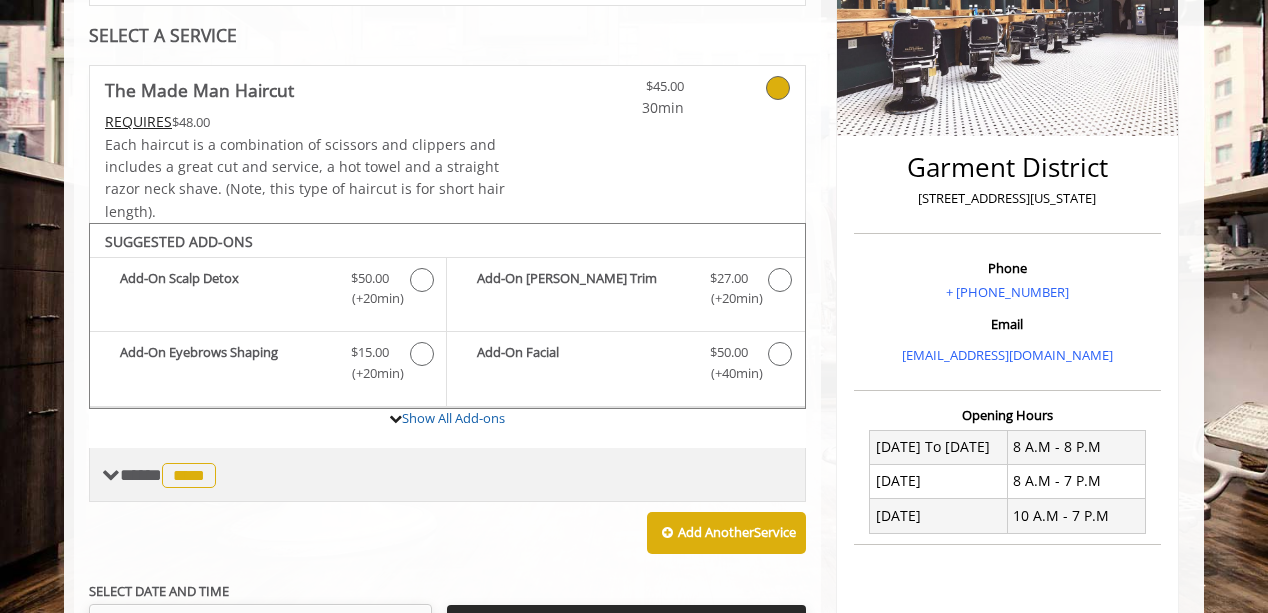 click on "**** ****    ********" at bounding box center [170, 475] 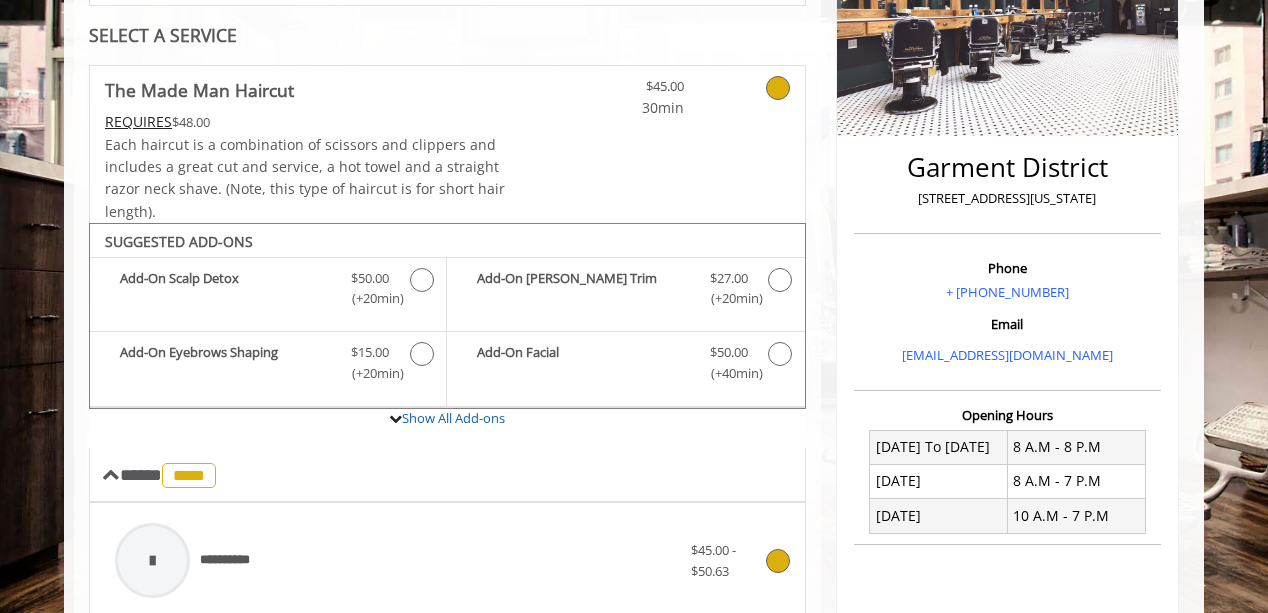 scroll, scrollTop: 442, scrollLeft: 0, axis: vertical 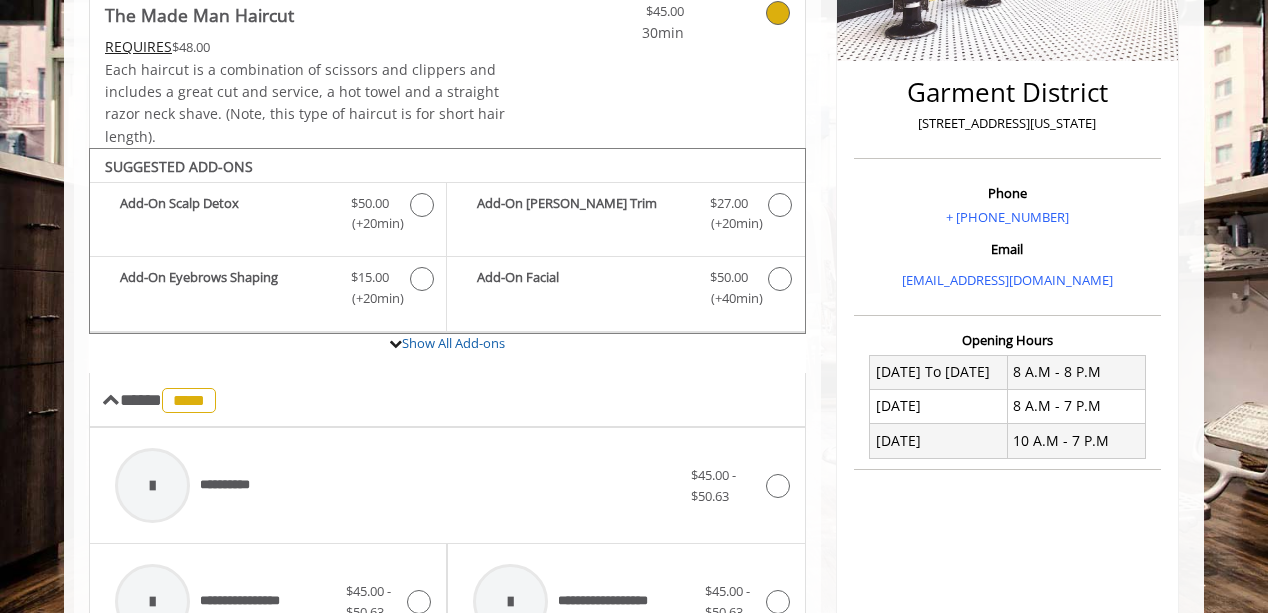 click on "**********" at bounding box center (447, 486) 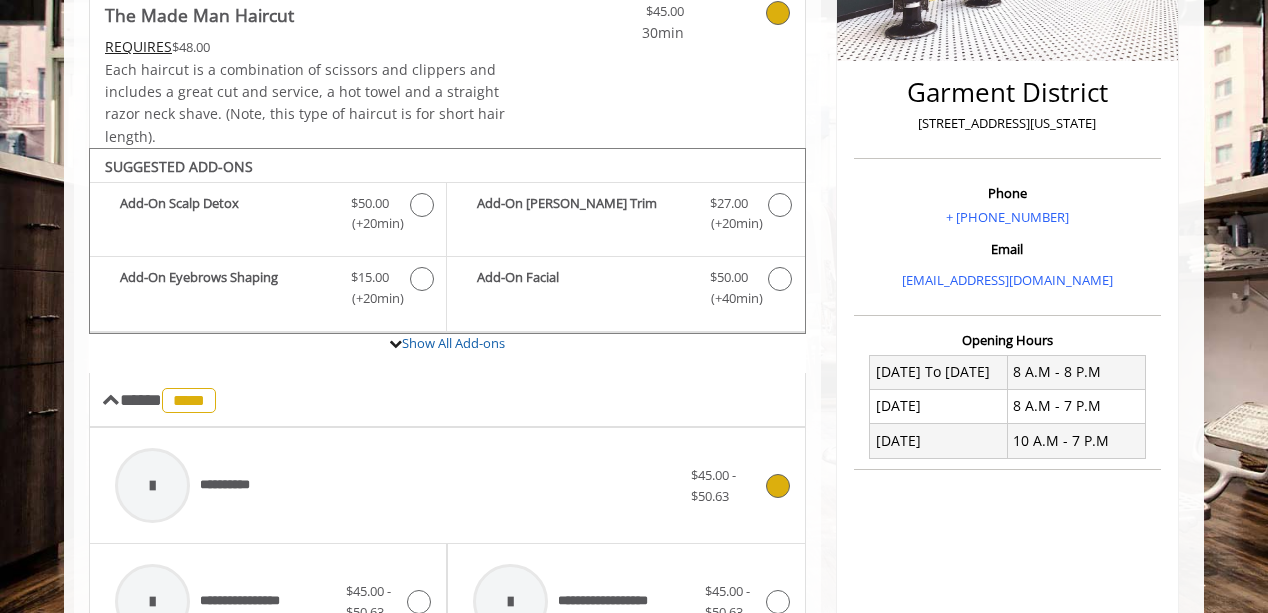 click on "**********" at bounding box center [186, 485] 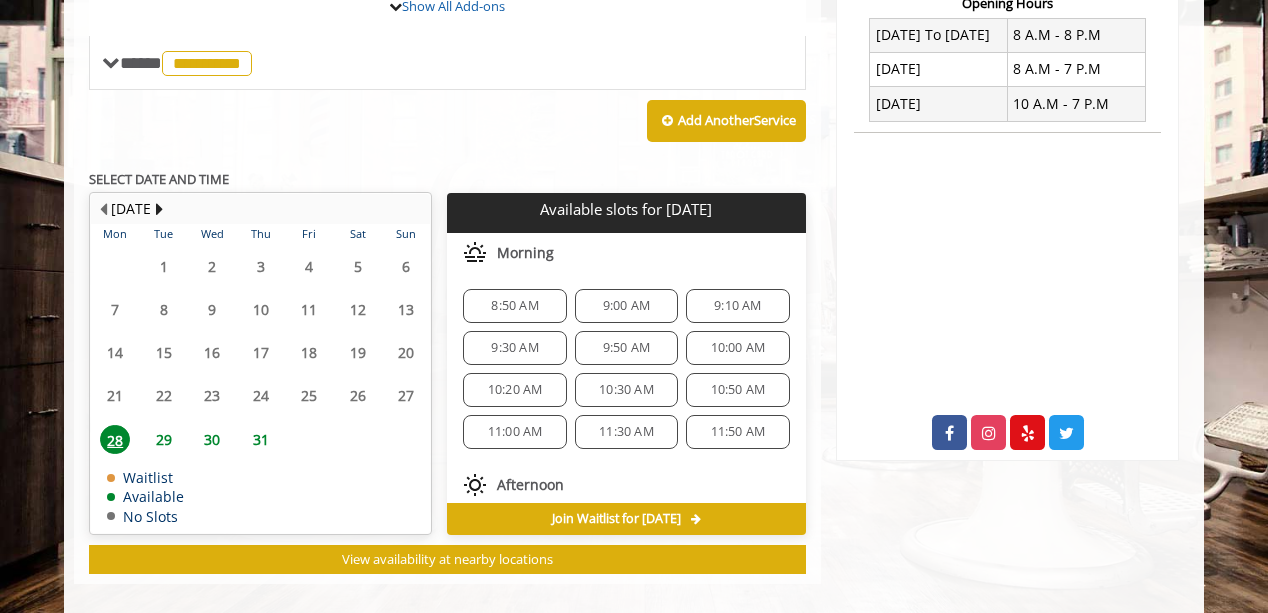 scroll, scrollTop: 799, scrollLeft: 0, axis: vertical 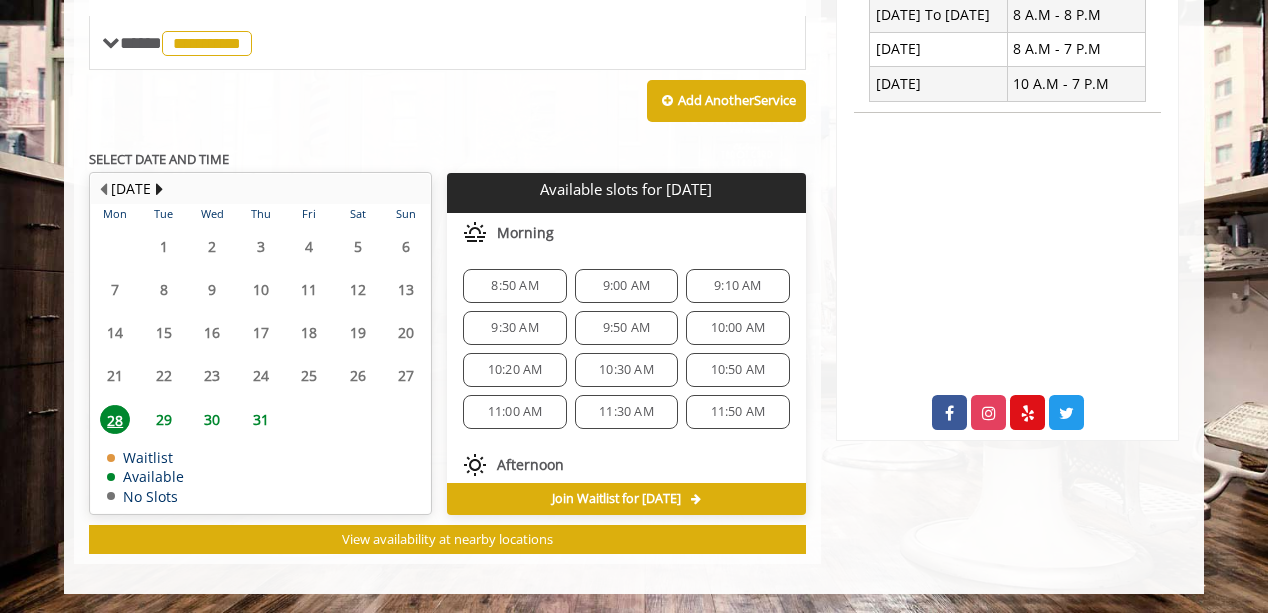 click on "8:50 AM" 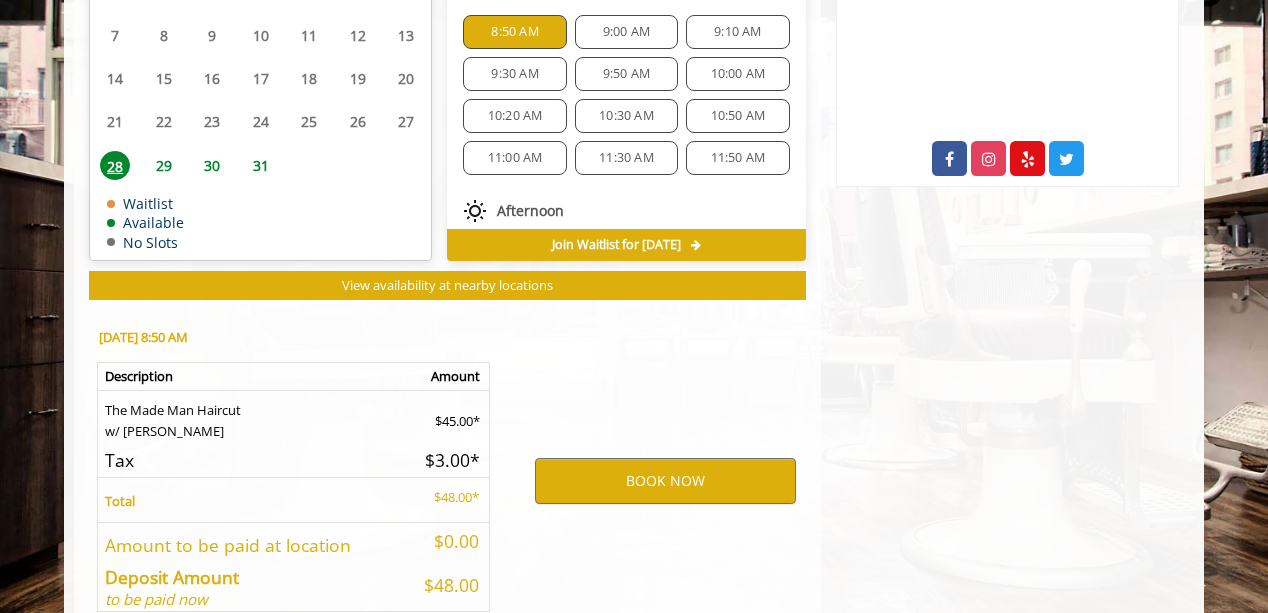 scroll, scrollTop: 1160, scrollLeft: 0, axis: vertical 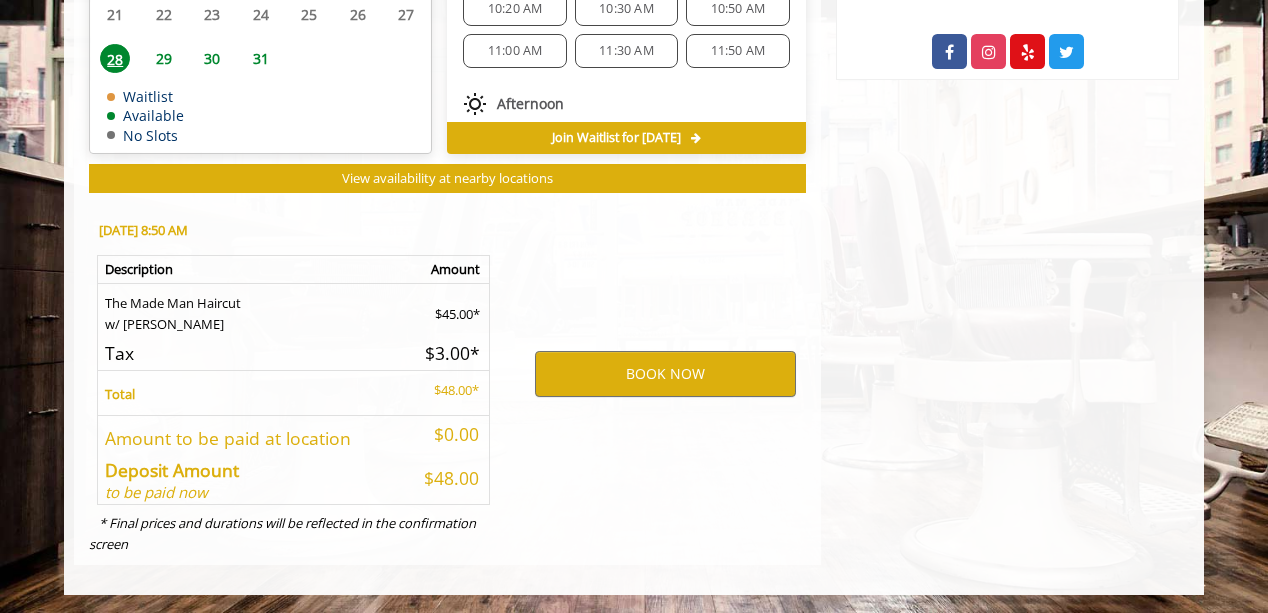 drag, startPoint x: 479, startPoint y: 479, endPoint x: 392, endPoint y: 459, distance: 89.26926 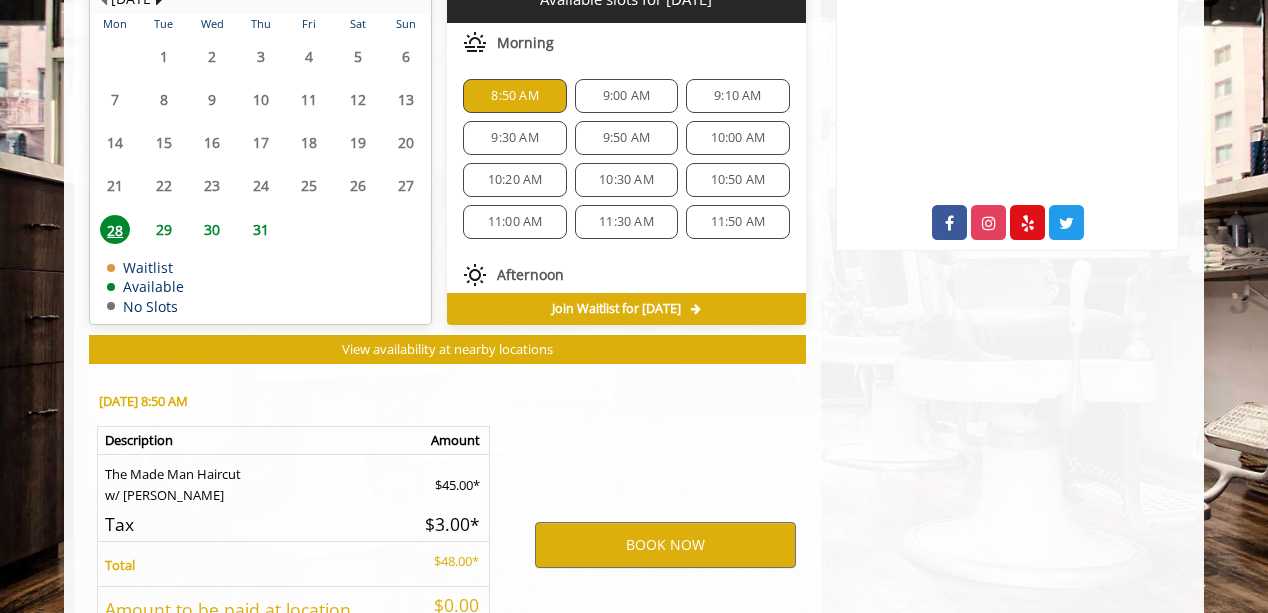 scroll, scrollTop: 986, scrollLeft: 0, axis: vertical 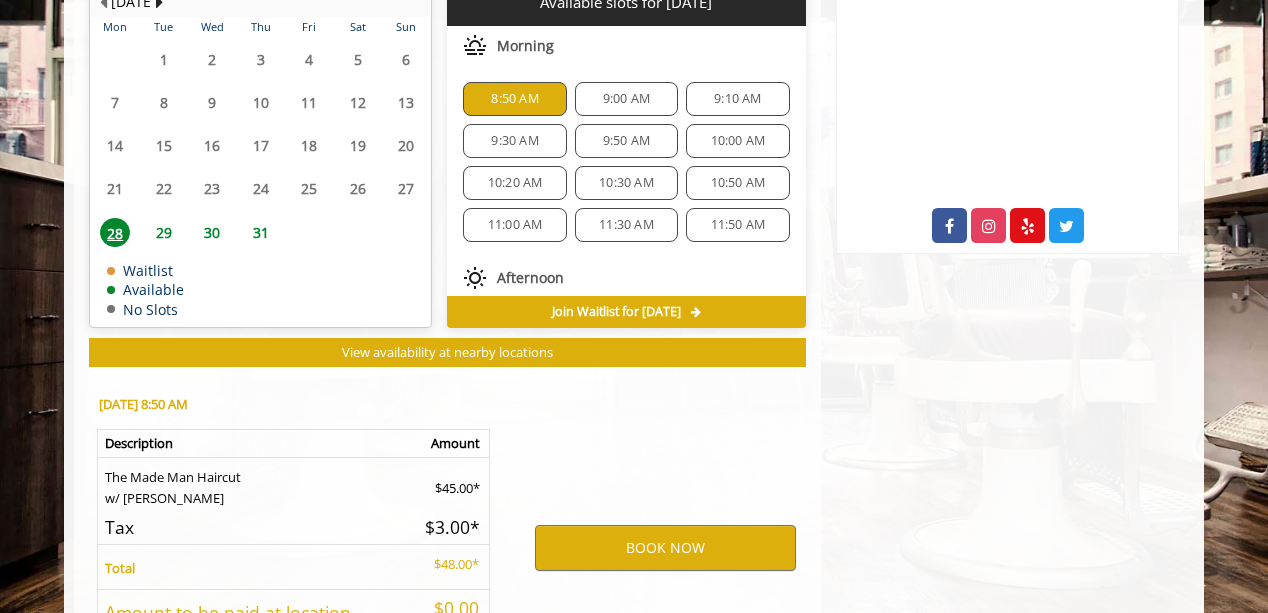 click on "29" 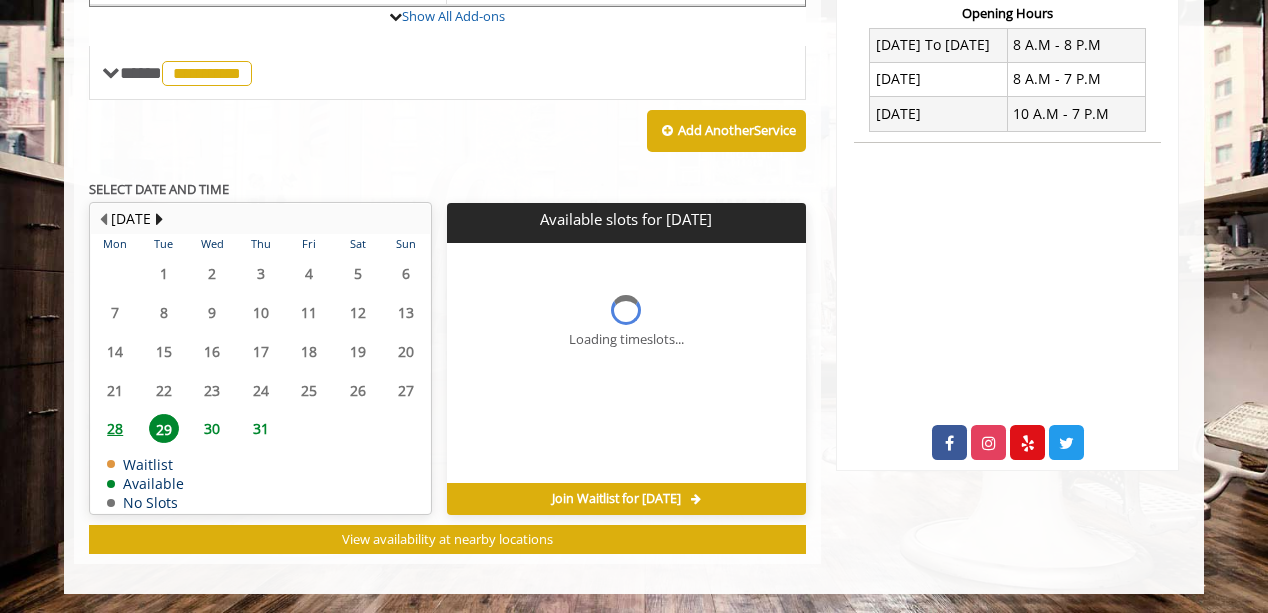 scroll, scrollTop: 799, scrollLeft: 0, axis: vertical 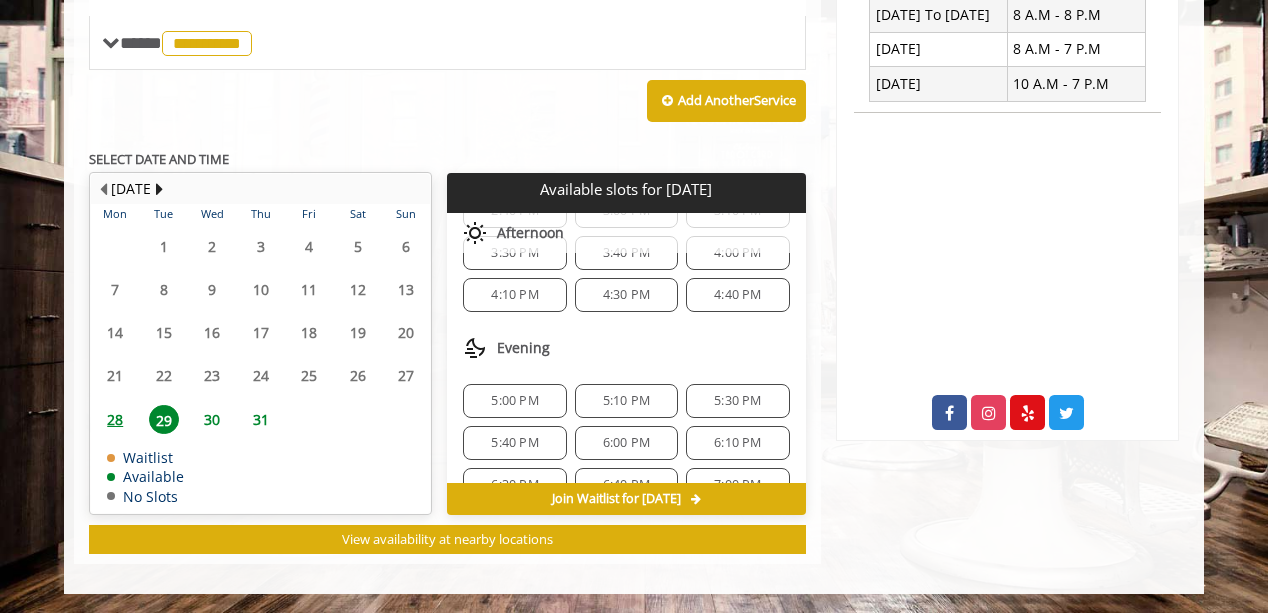 click on "4:30 PM" 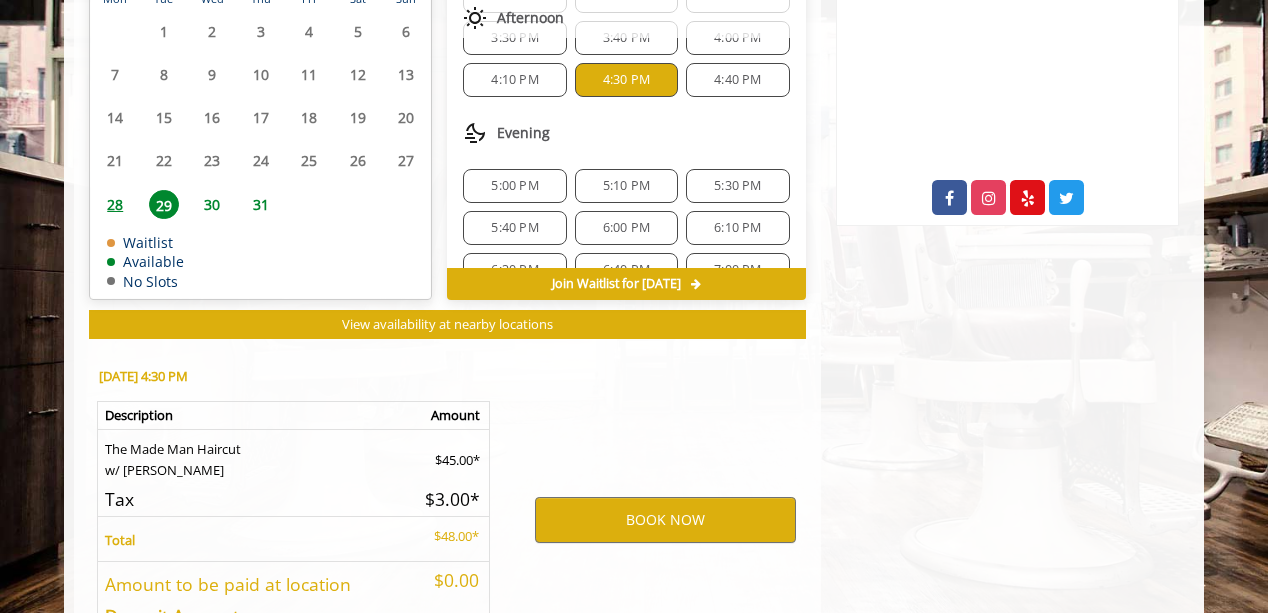 click on "4:40 PM" 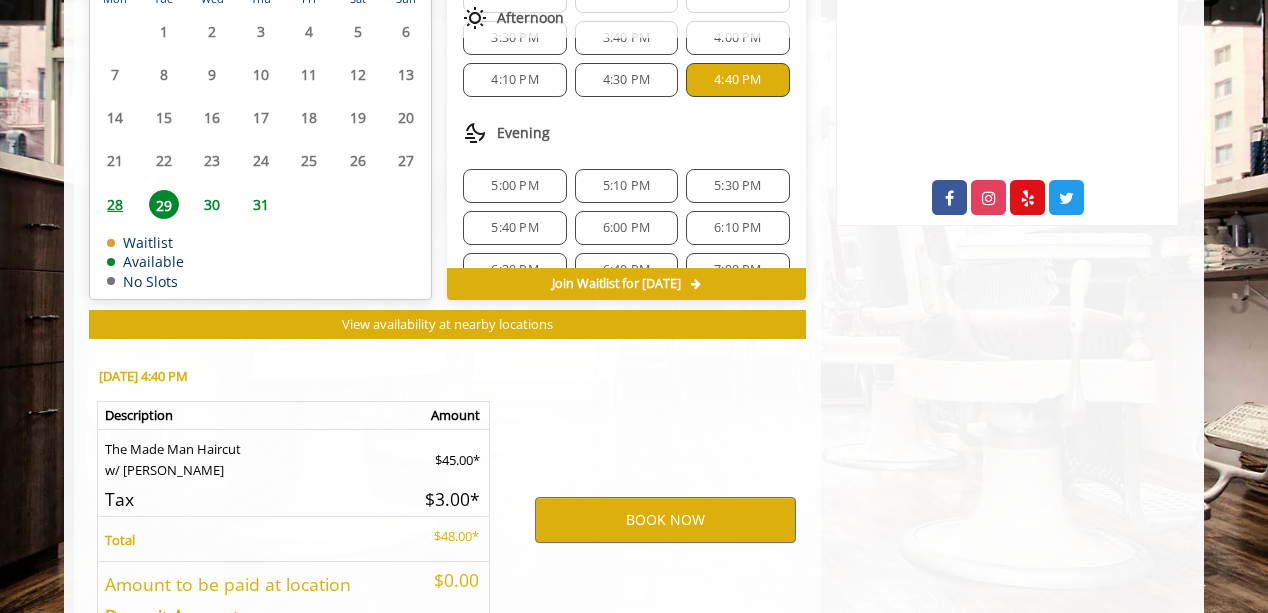 scroll, scrollTop: 1160, scrollLeft: 0, axis: vertical 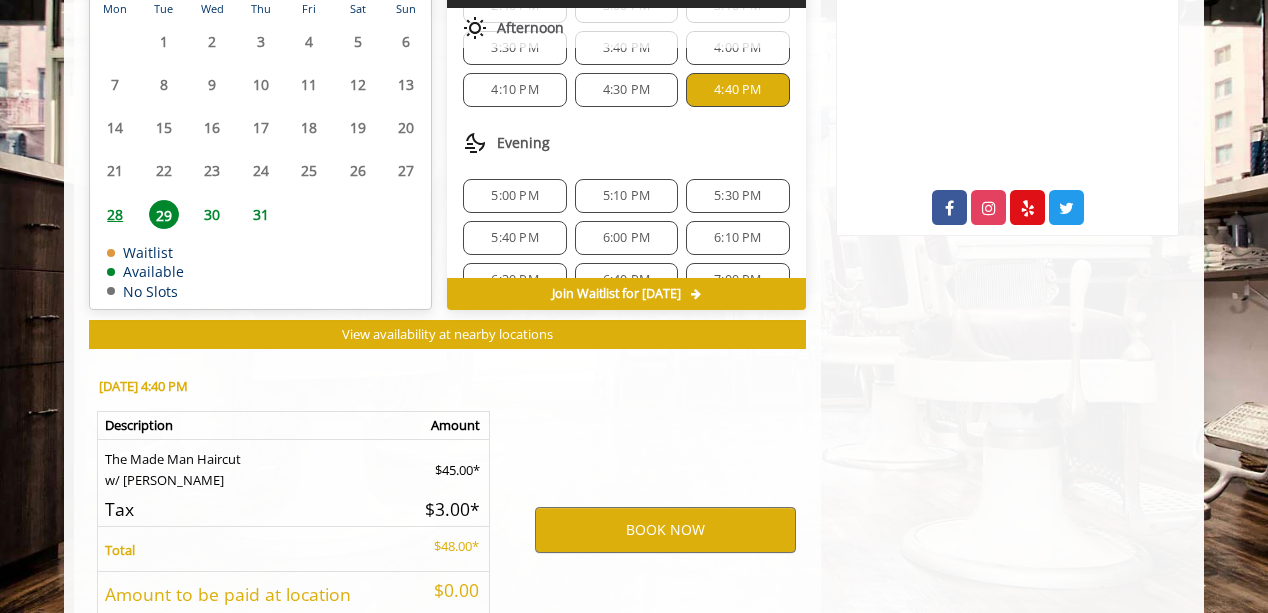 click on "4:30 PM" 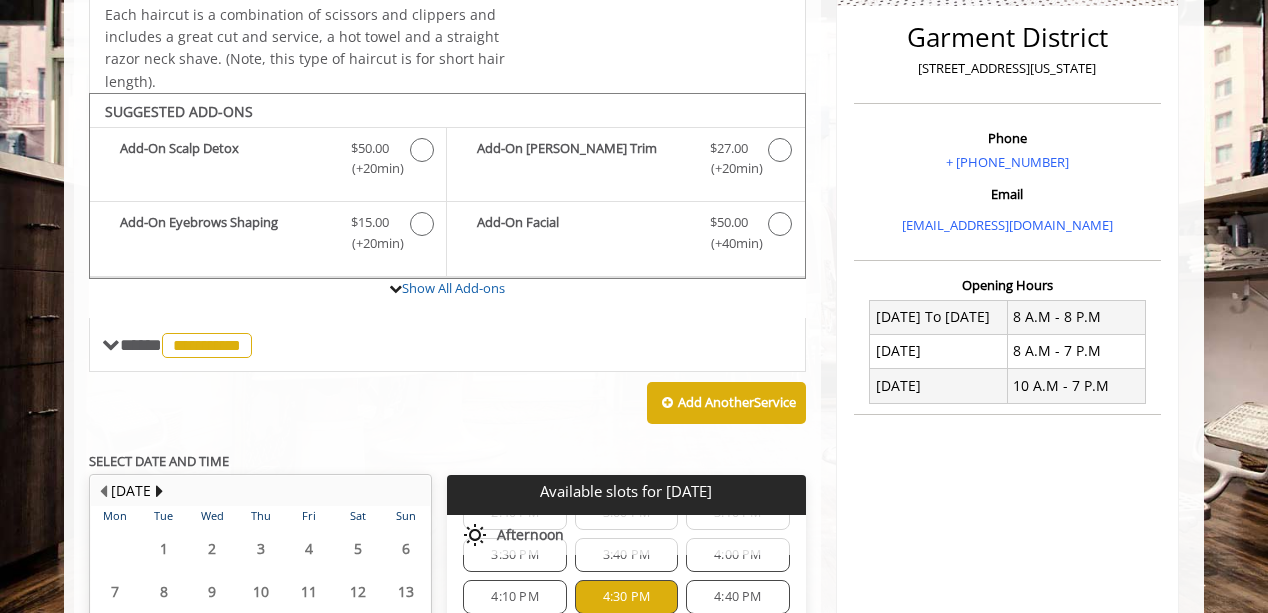 scroll, scrollTop: 499, scrollLeft: 0, axis: vertical 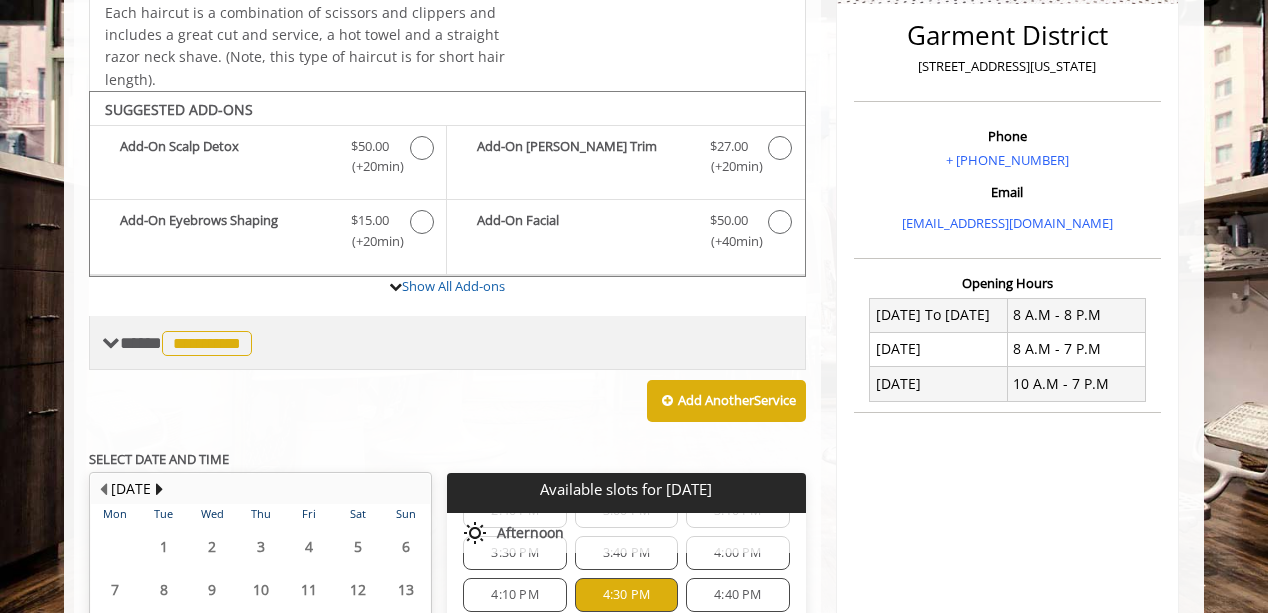 click at bounding box center (111, 343) 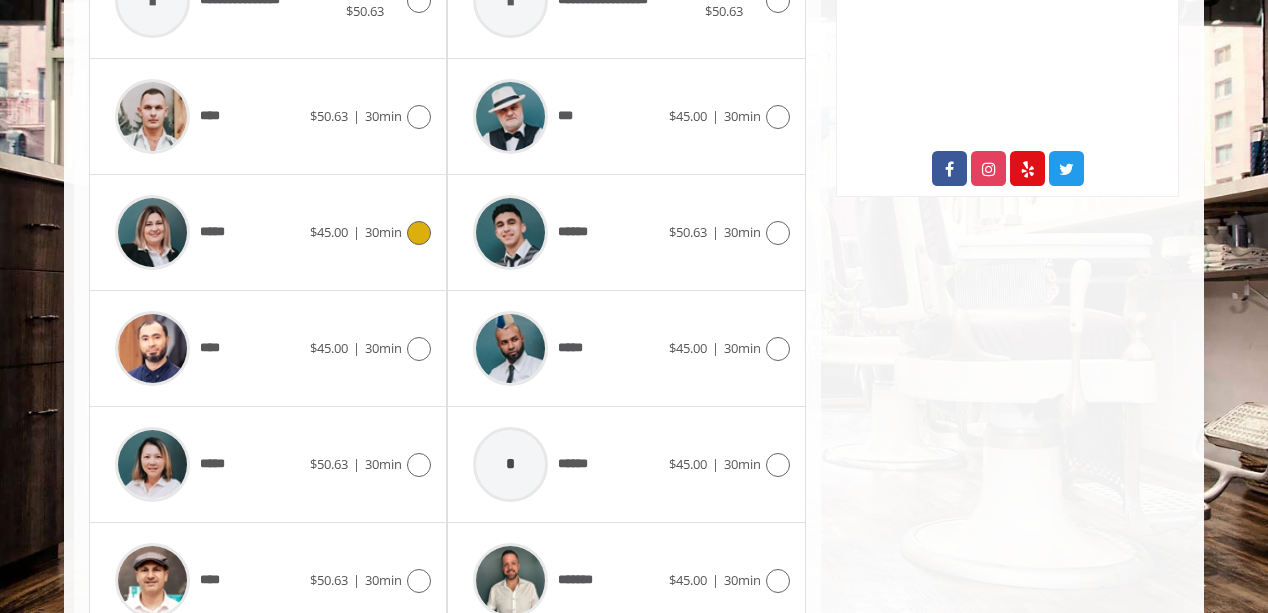 scroll, scrollTop: 1073, scrollLeft: 0, axis: vertical 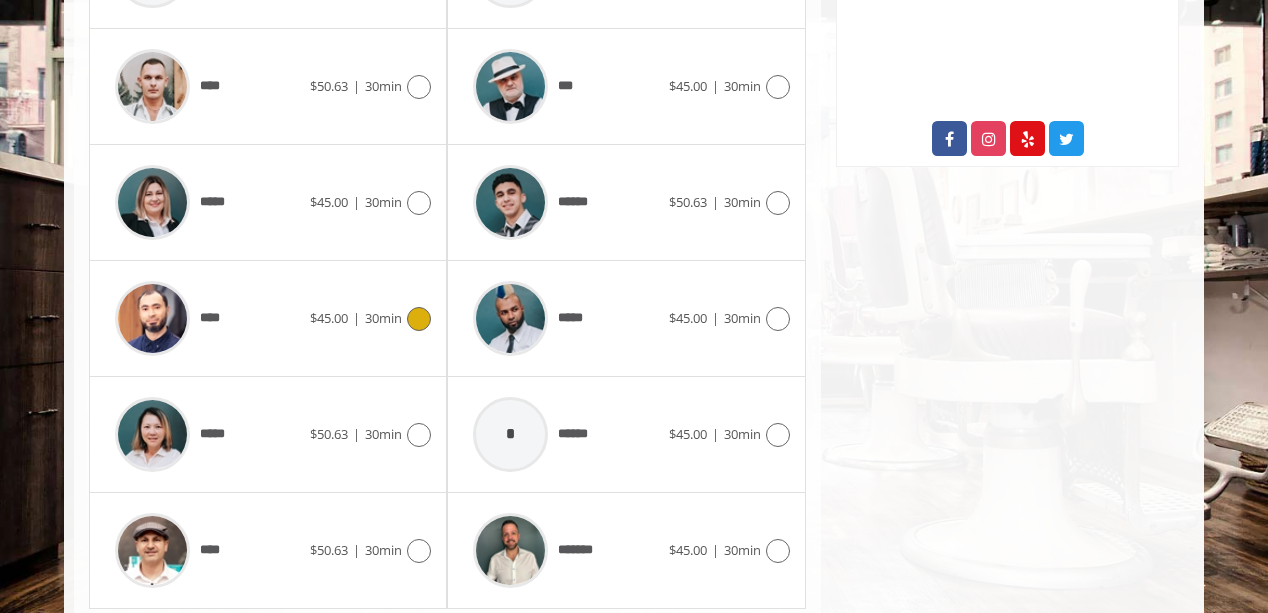 click on "****" at bounding box center [207, 318] 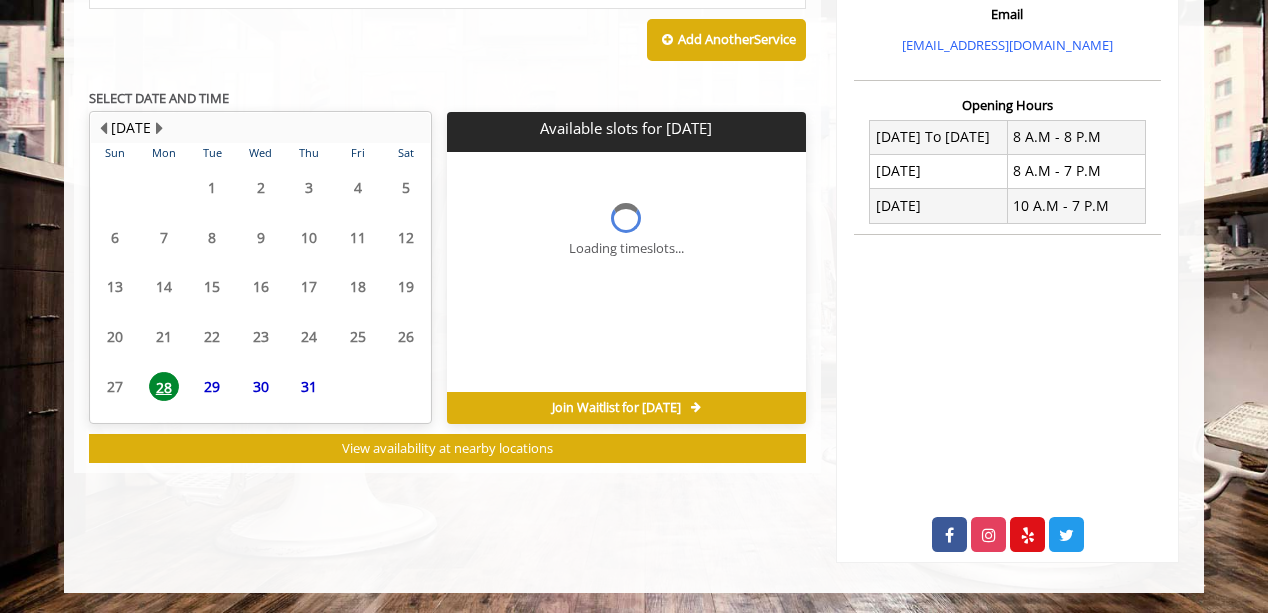 scroll, scrollTop: 0, scrollLeft: 0, axis: both 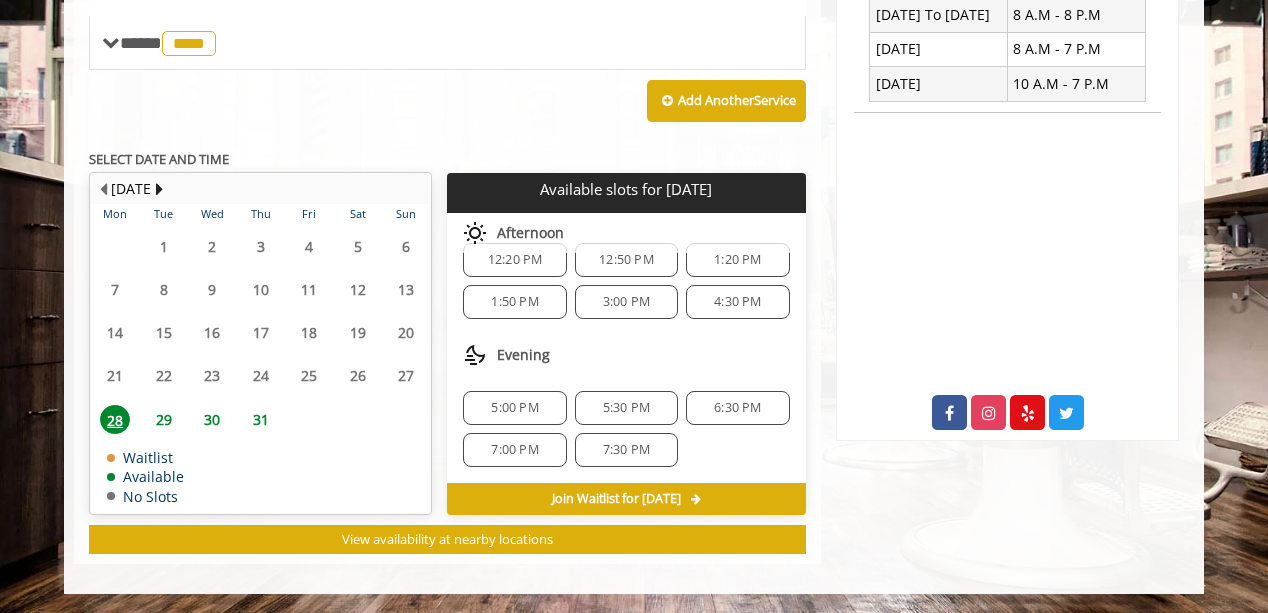 click on "4:30 PM" 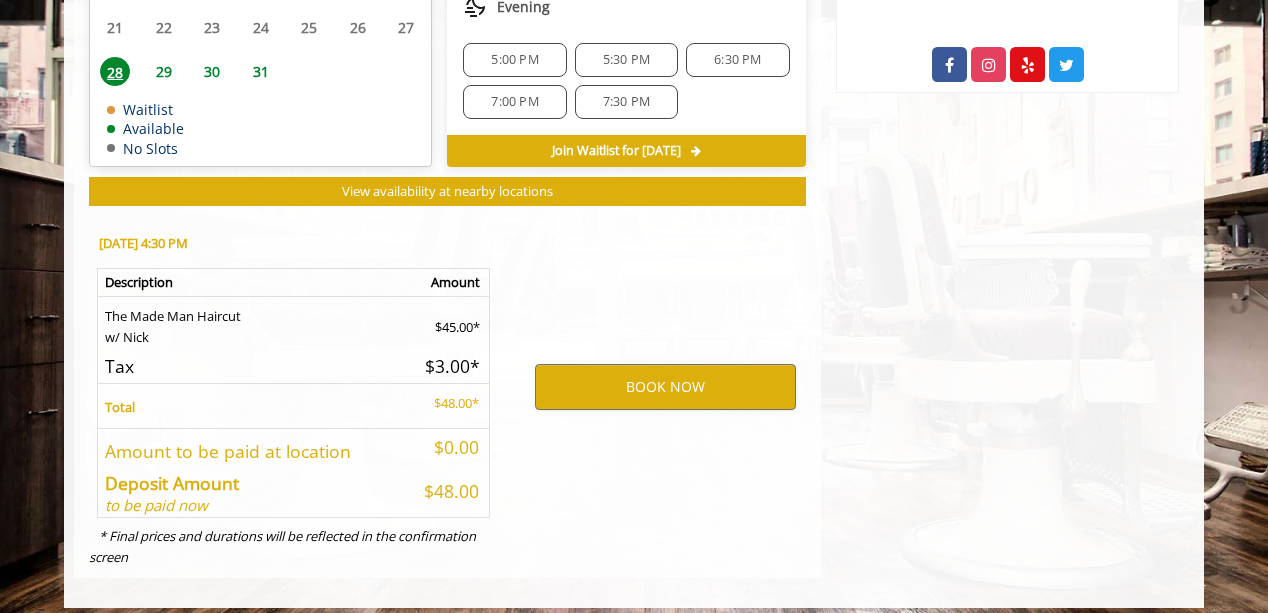 scroll, scrollTop: 1160, scrollLeft: 0, axis: vertical 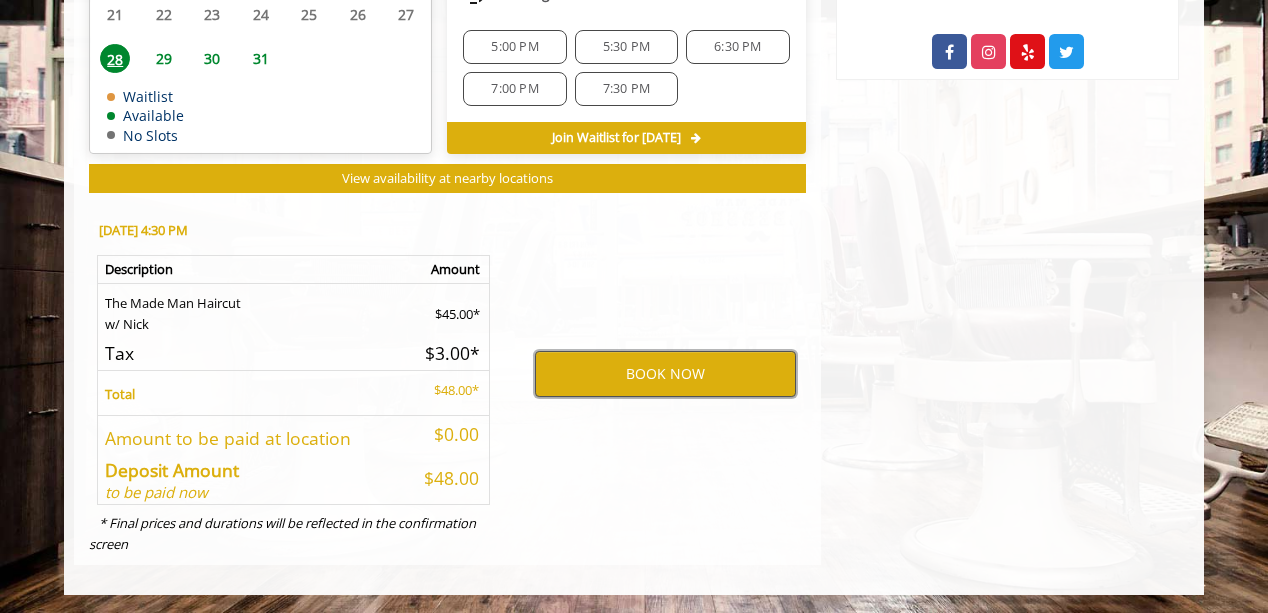 click on "BOOK NOW" at bounding box center [665, 374] 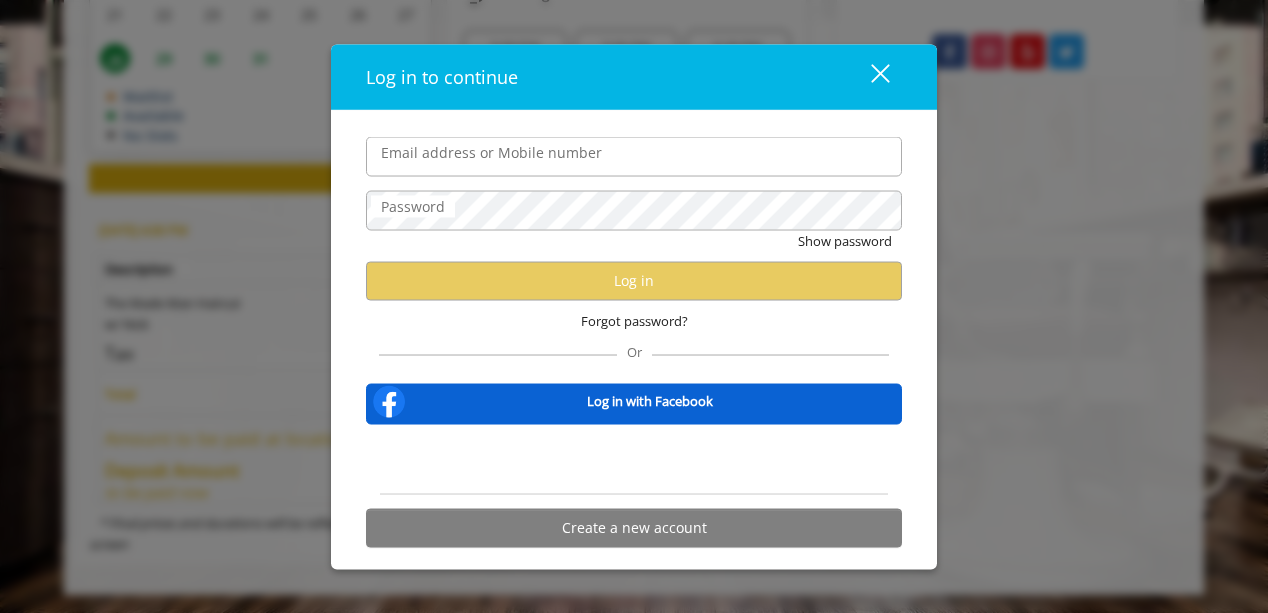click on "Email address or Mobile number" at bounding box center [634, 157] 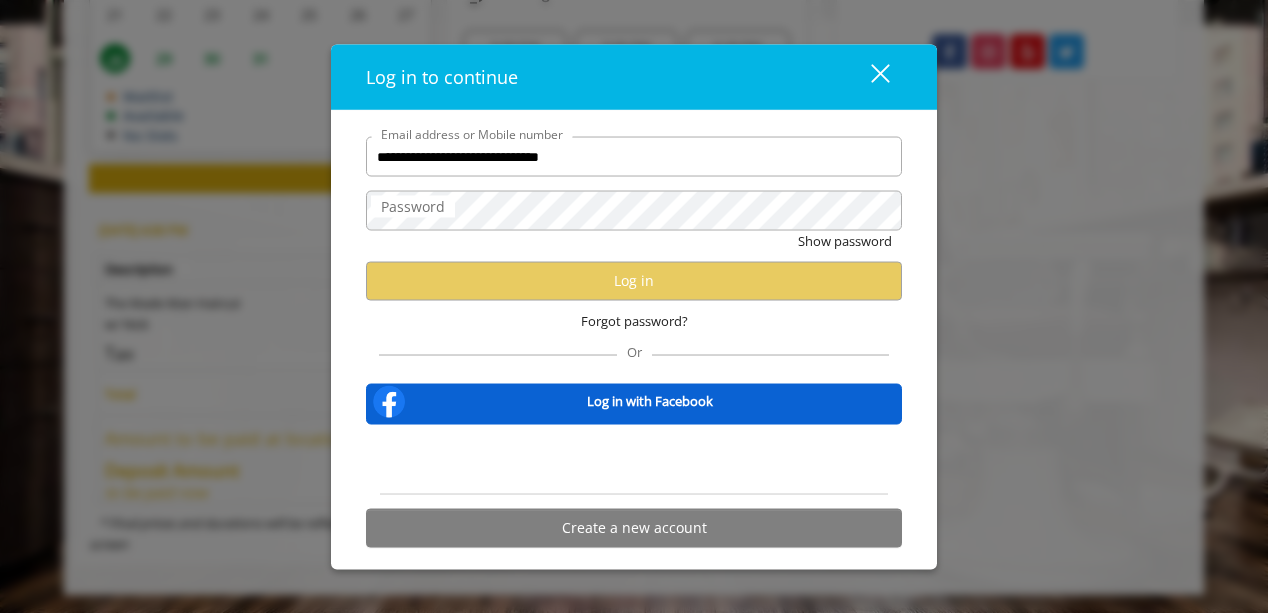 scroll, scrollTop: 0, scrollLeft: 0, axis: both 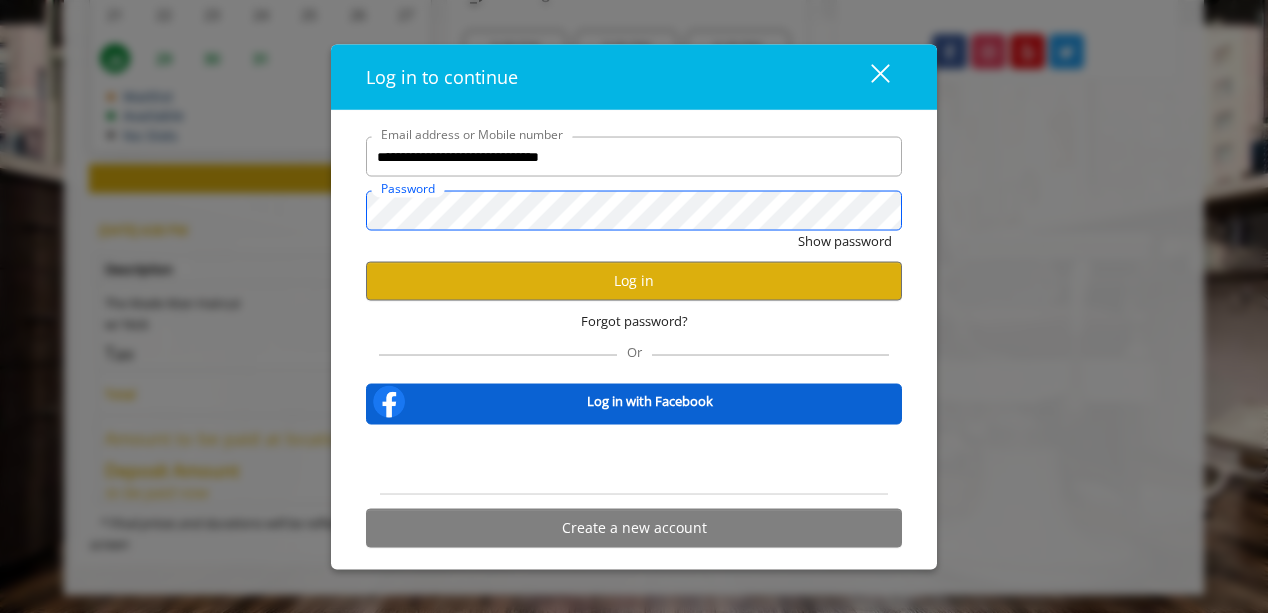 click on "Show password" at bounding box center (845, 241) 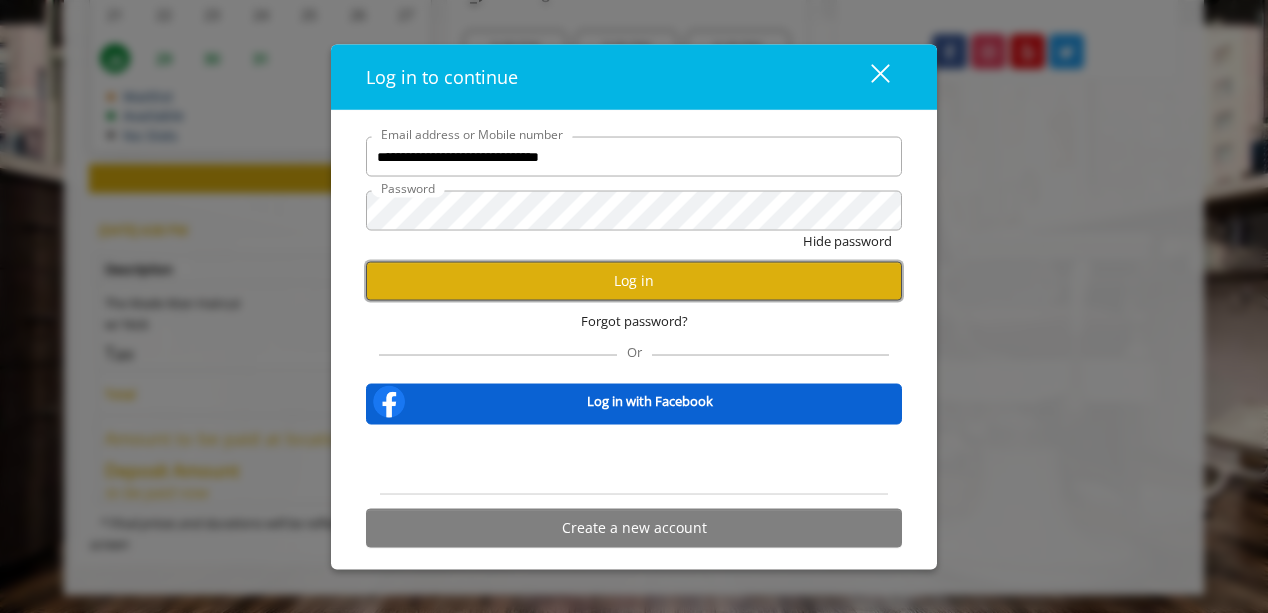 click on "Log in" at bounding box center [634, 280] 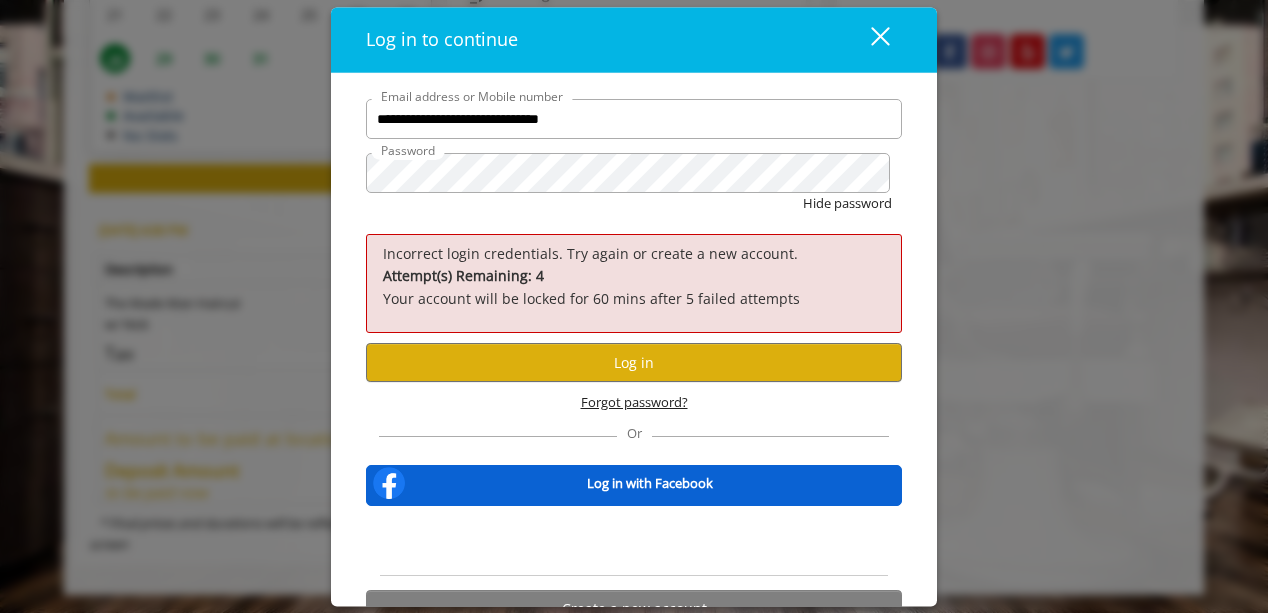 click on "Forgot password?" at bounding box center [634, 403] 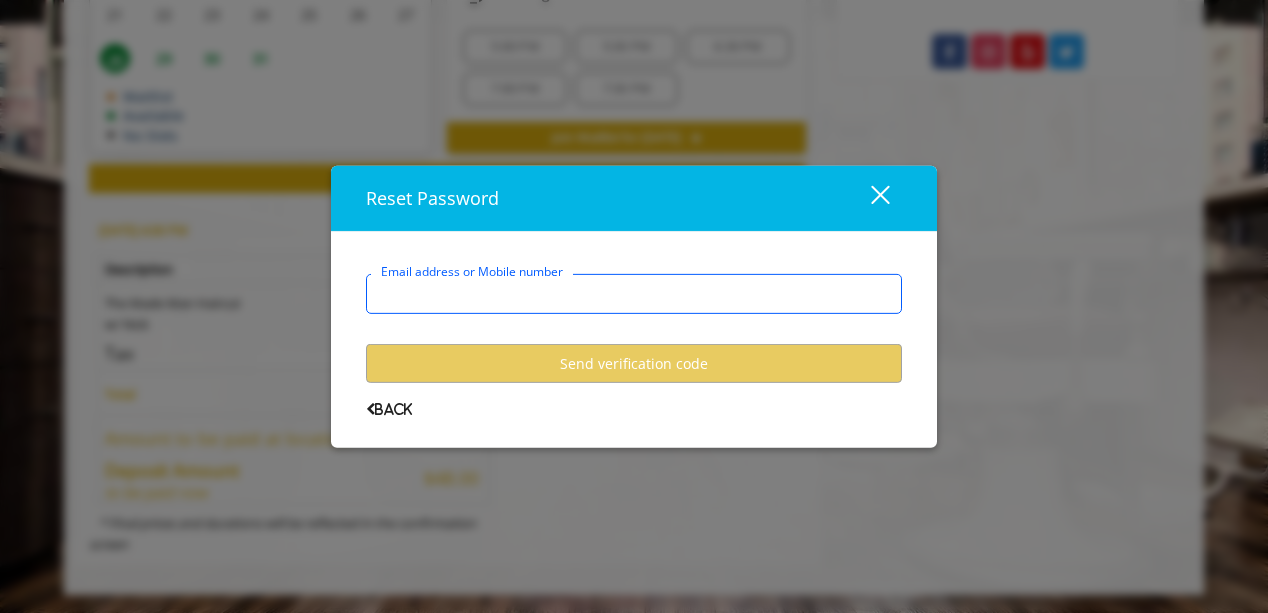 click on "Email address or Mobile number" at bounding box center [634, 294] 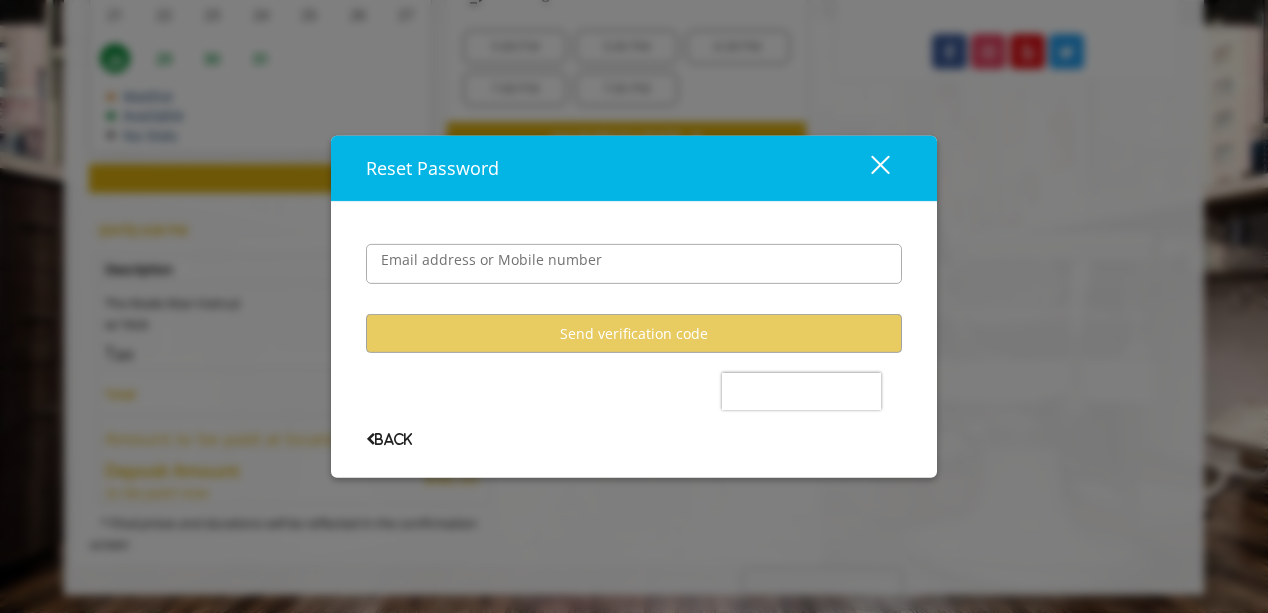 click on "Email address or Mobile number" at bounding box center (491, 260) 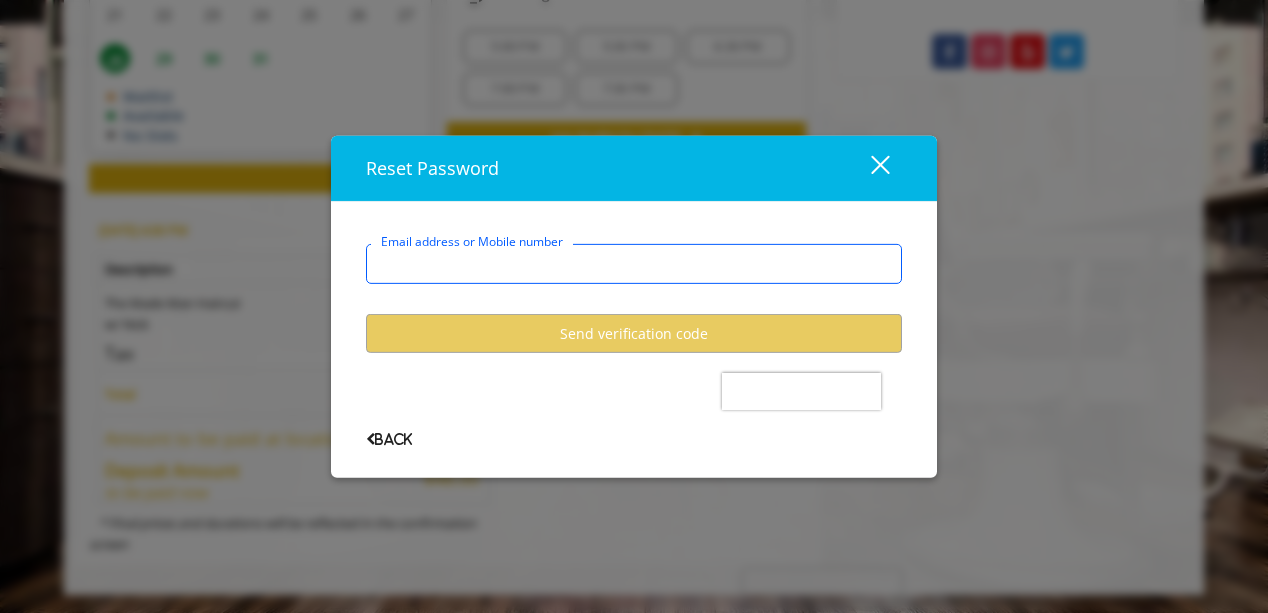 click on "Email address or Mobile number" at bounding box center (634, 264) 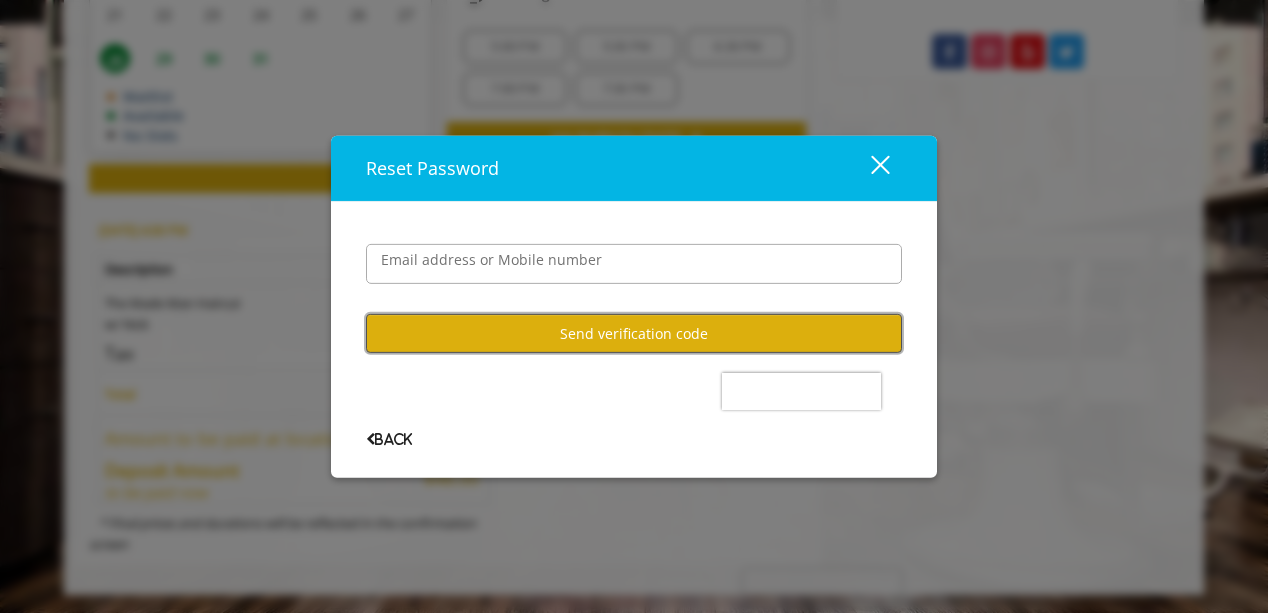 click on "Send verification code" at bounding box center [634, 333] 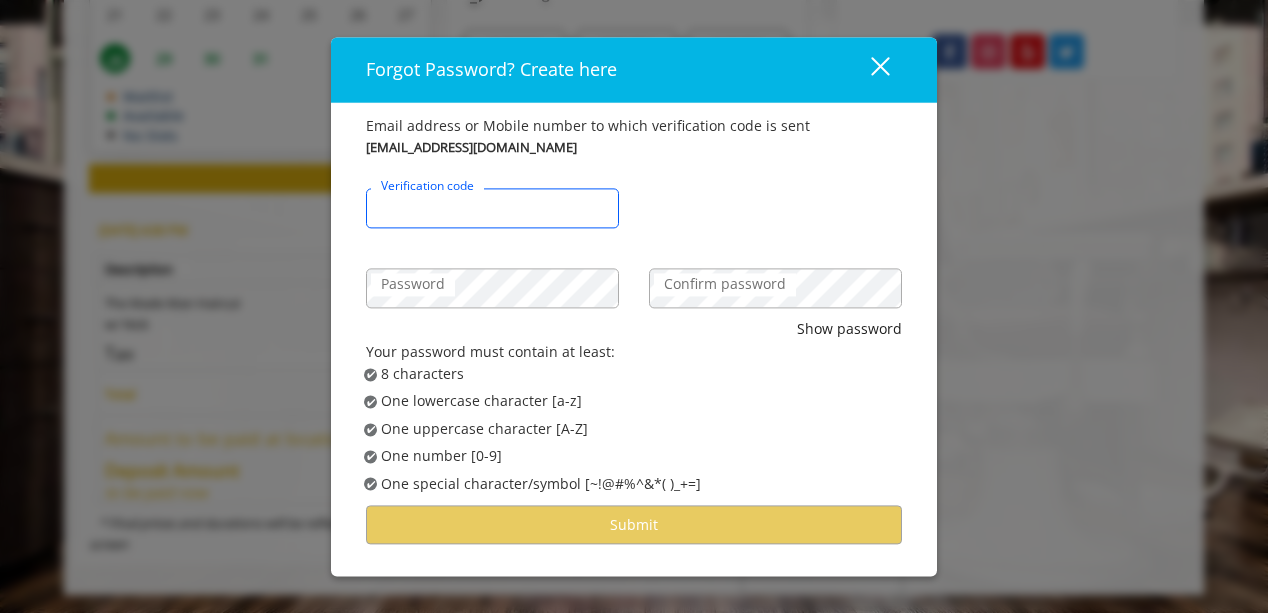 click on "Verification code" at bounding box center (492, 209) 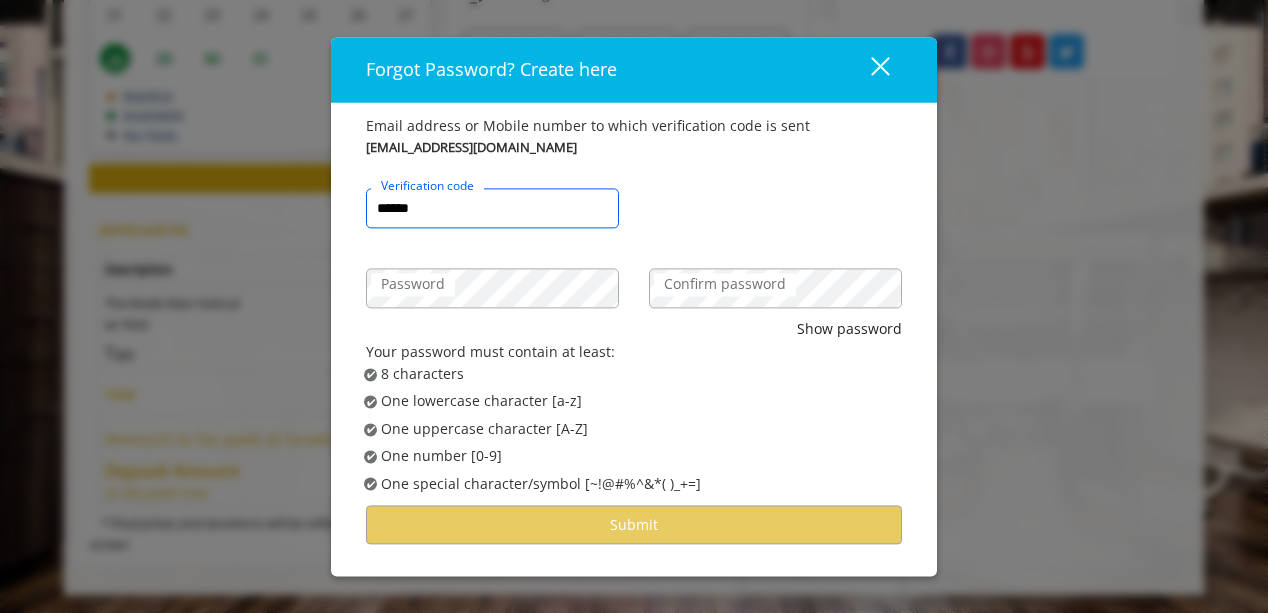 type on "******" 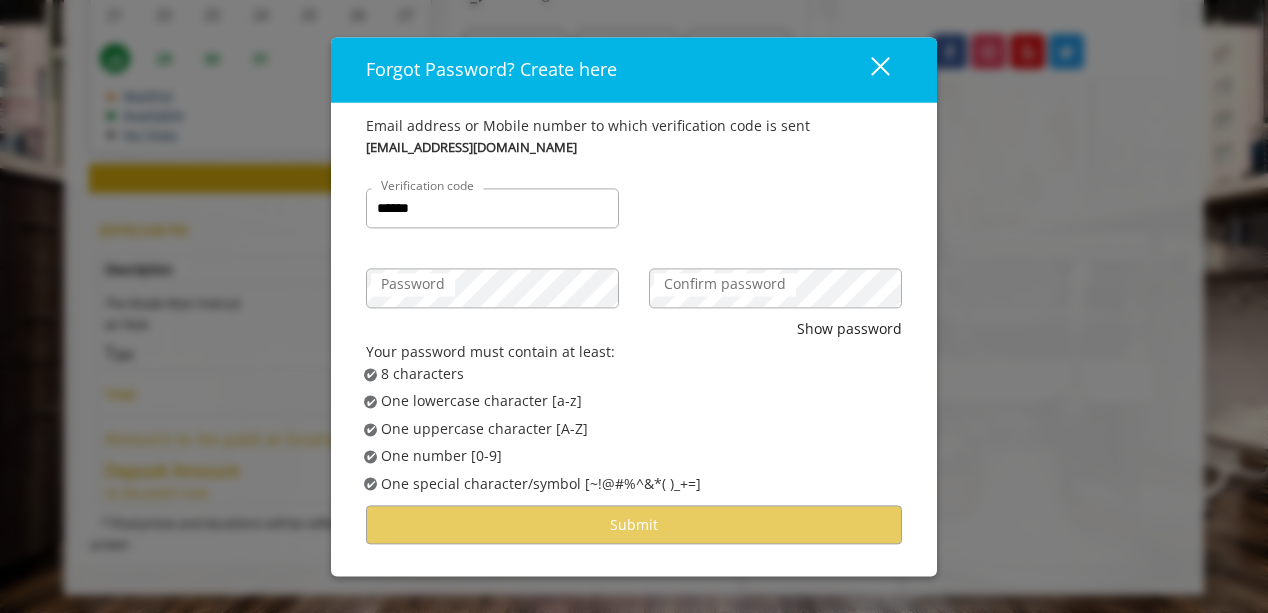click on "Password" at bounding box center (413, 285) 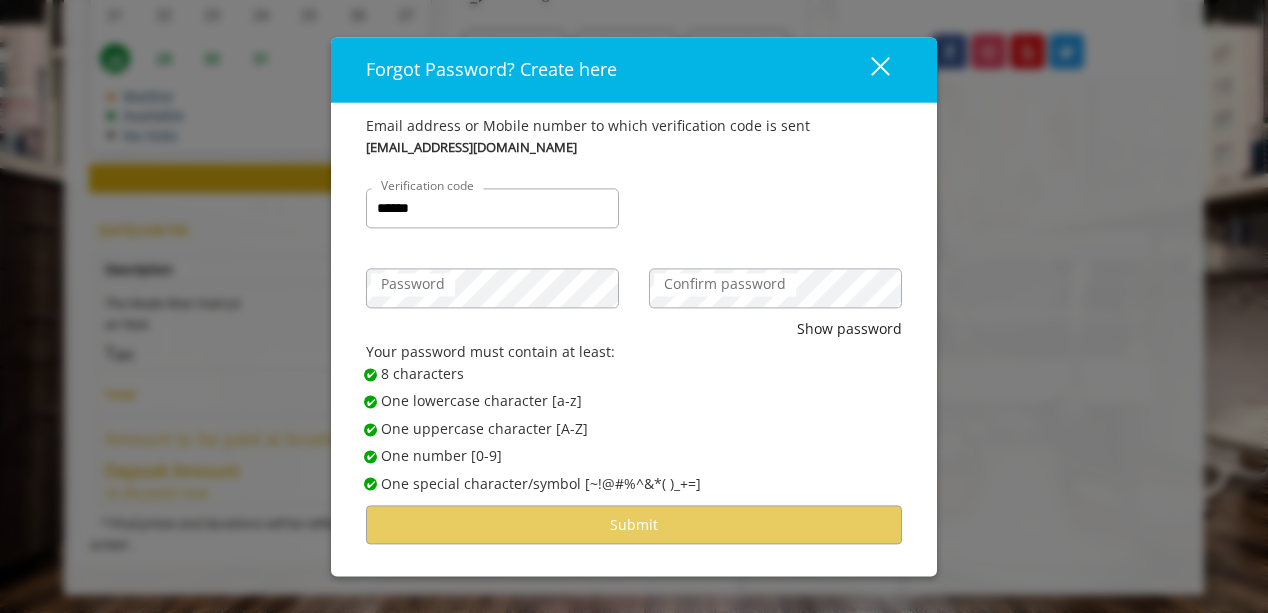 click on "Confirm password" at bounding box center [725, 285] 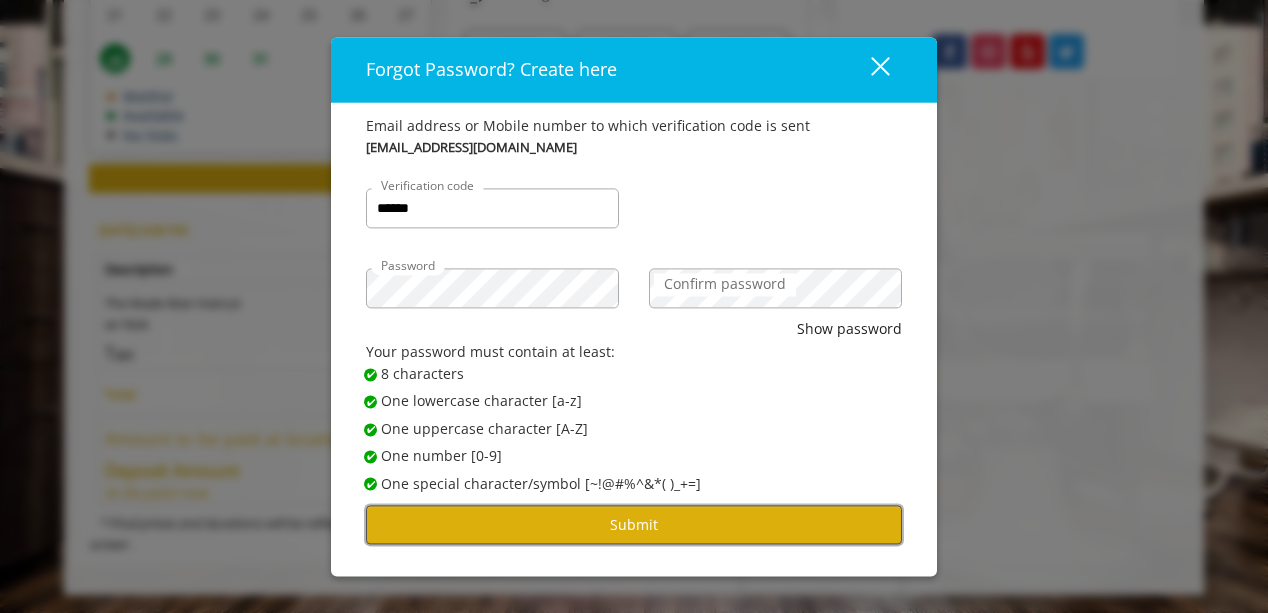click on "Submit" at bounding box center (634, 524) 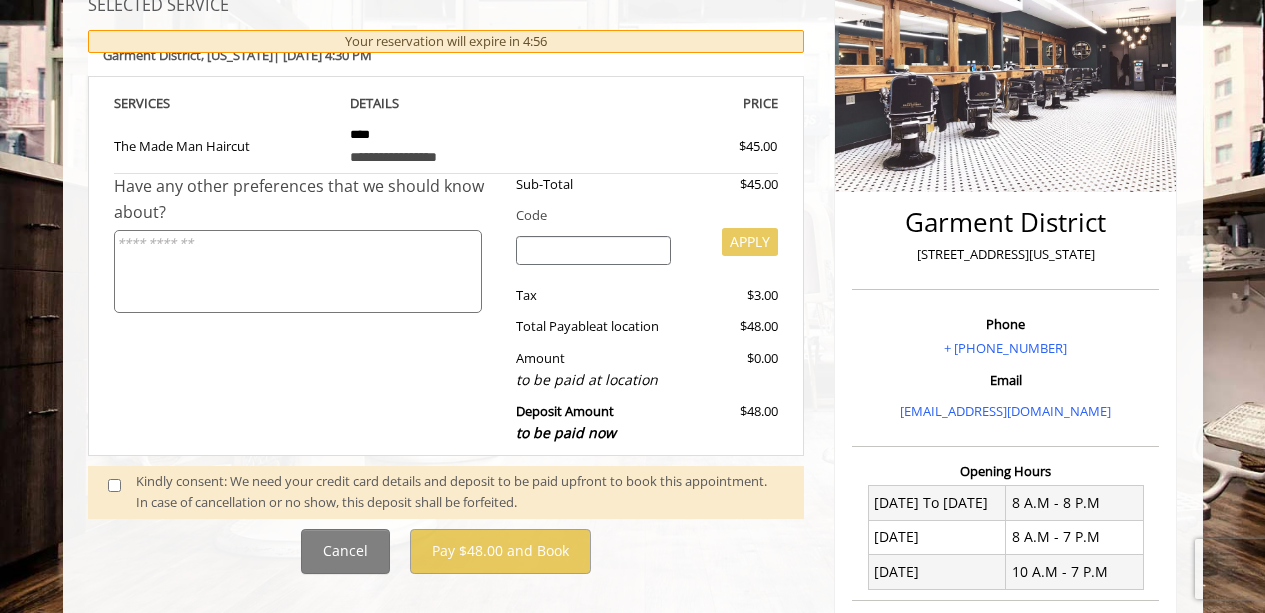 scroll, scrollTop: 314, scrollLeft: 0, axis: vertical 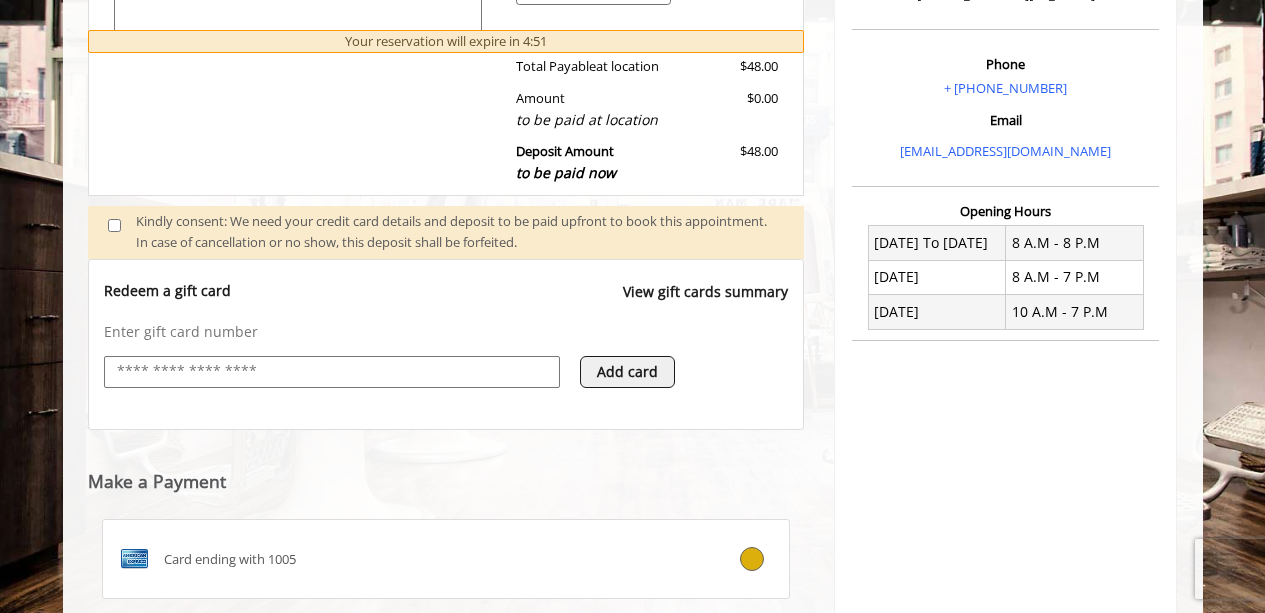 click at bounding box center (332, 372) 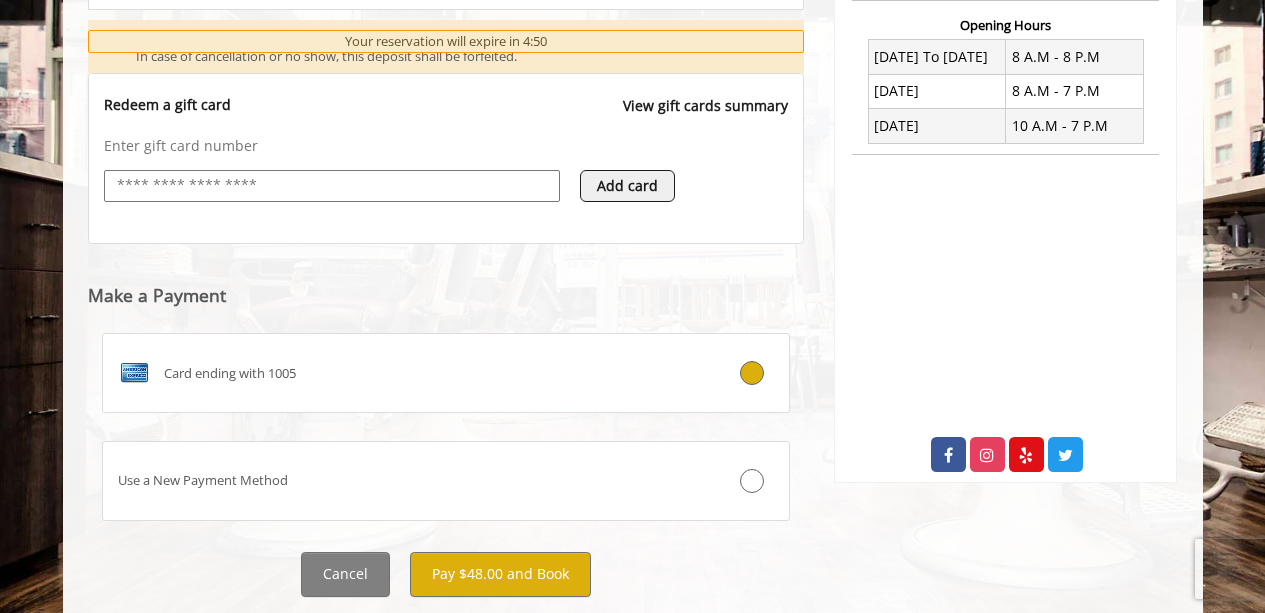 scroll, scrollTop: 811, scrollLeft: 0, axis: vertical 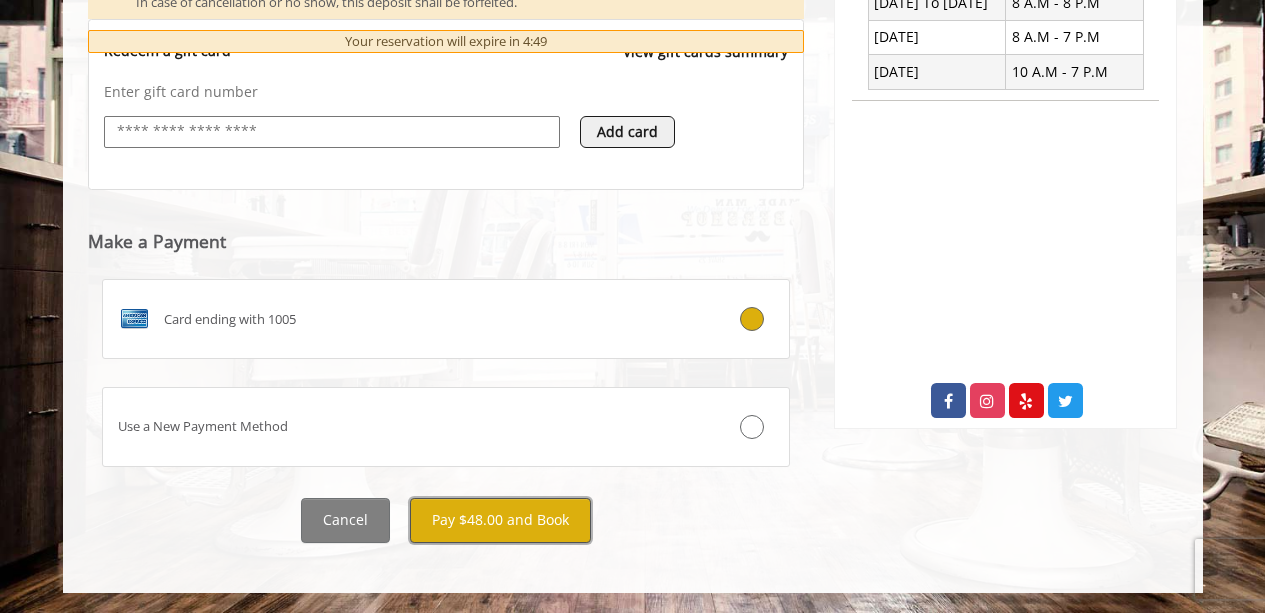 click on "Pay $48.00 and Book" at bounding box center [500, 520] 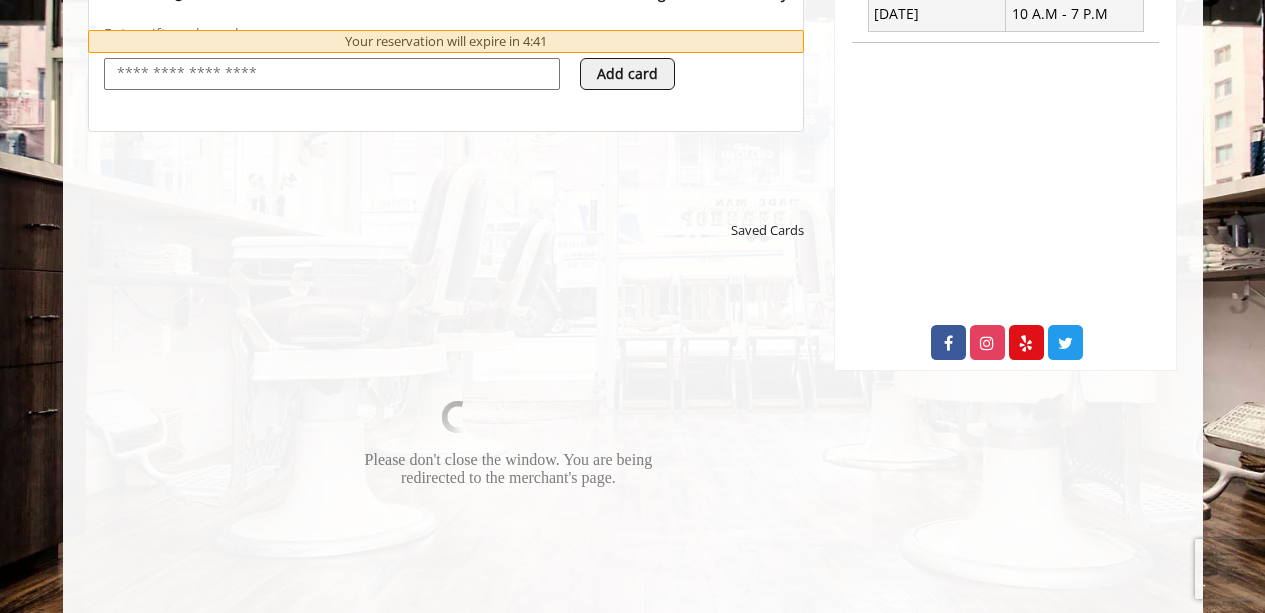 scroll, scrollTop: 867, scrollLeft: 0, axis: vertical 